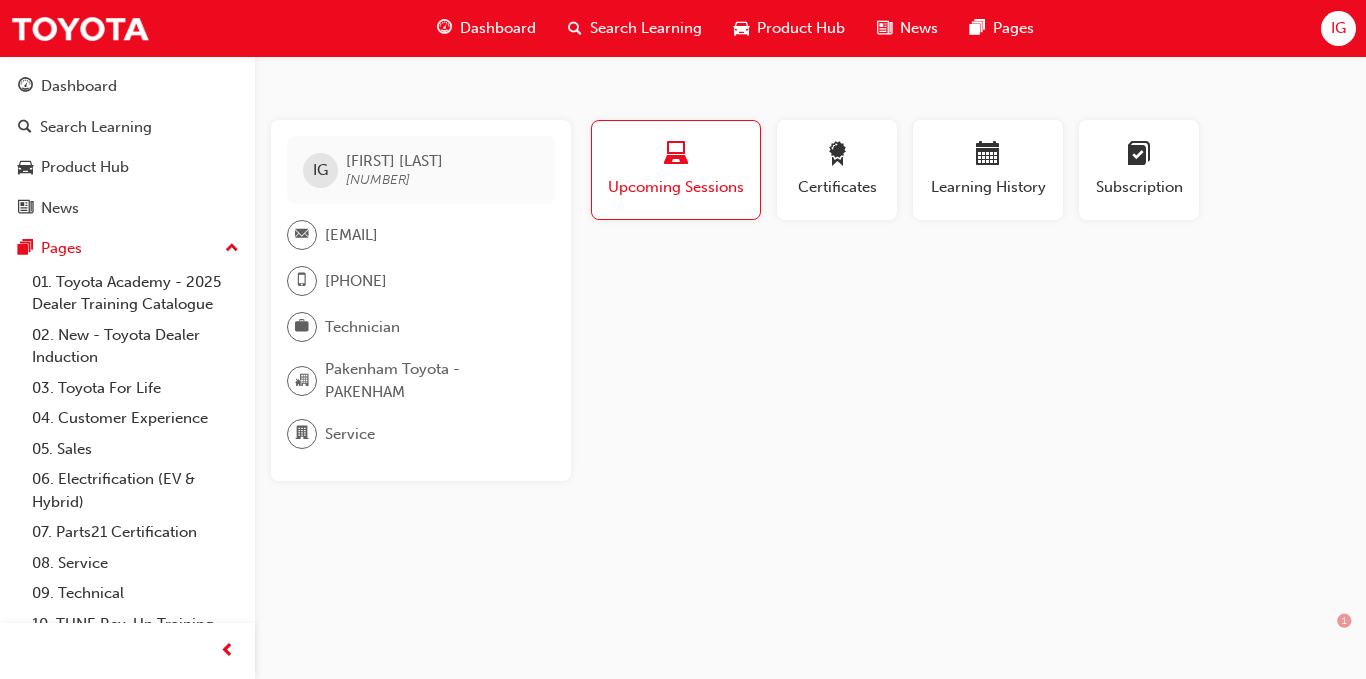 scroll, scrollTop: 0, scrollLeft: 0, axis: both 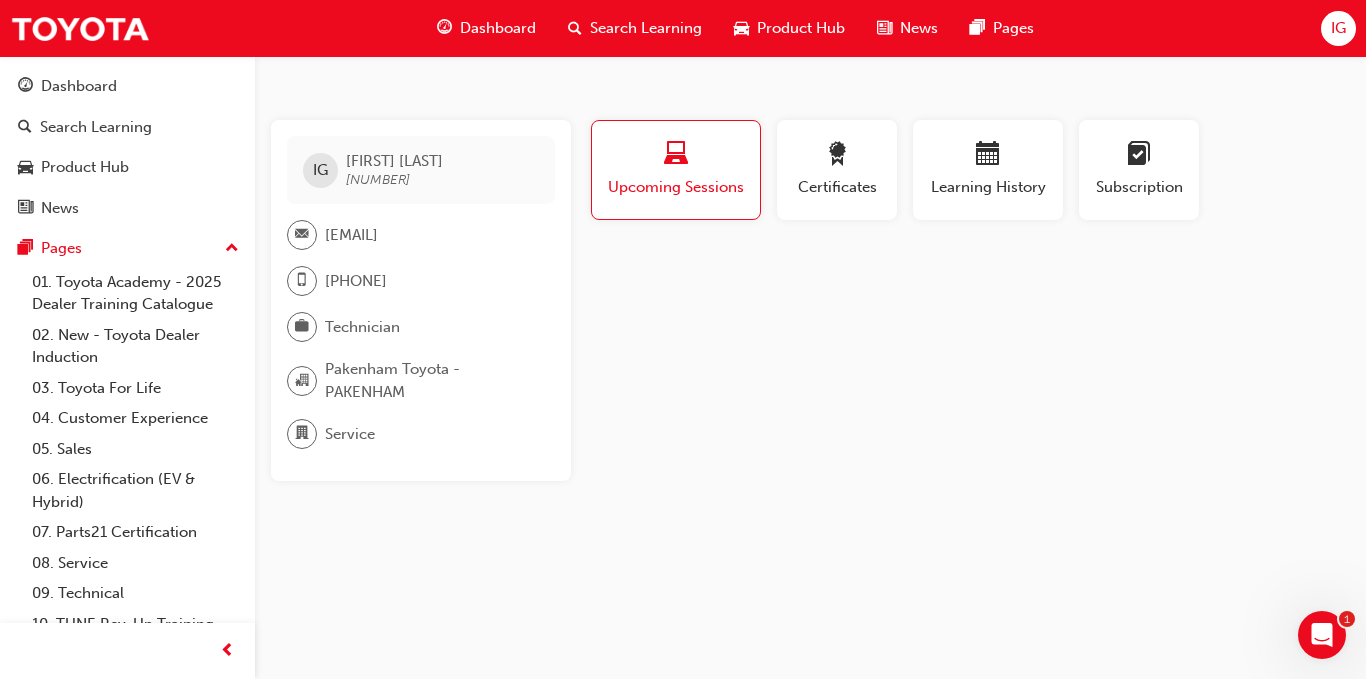 click on "Dashboard" at bounding box center (498, 28) 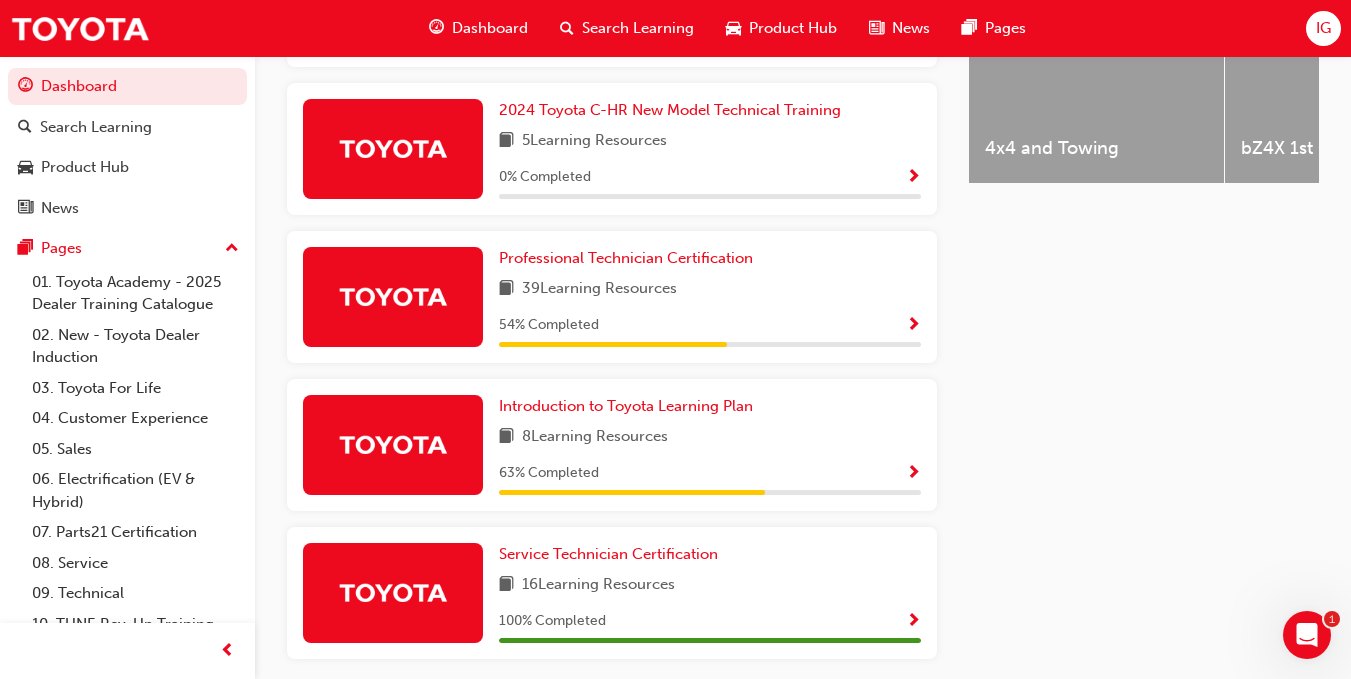 scroll, scrollTop: 996, scrollLeft: 0, axis: vertical 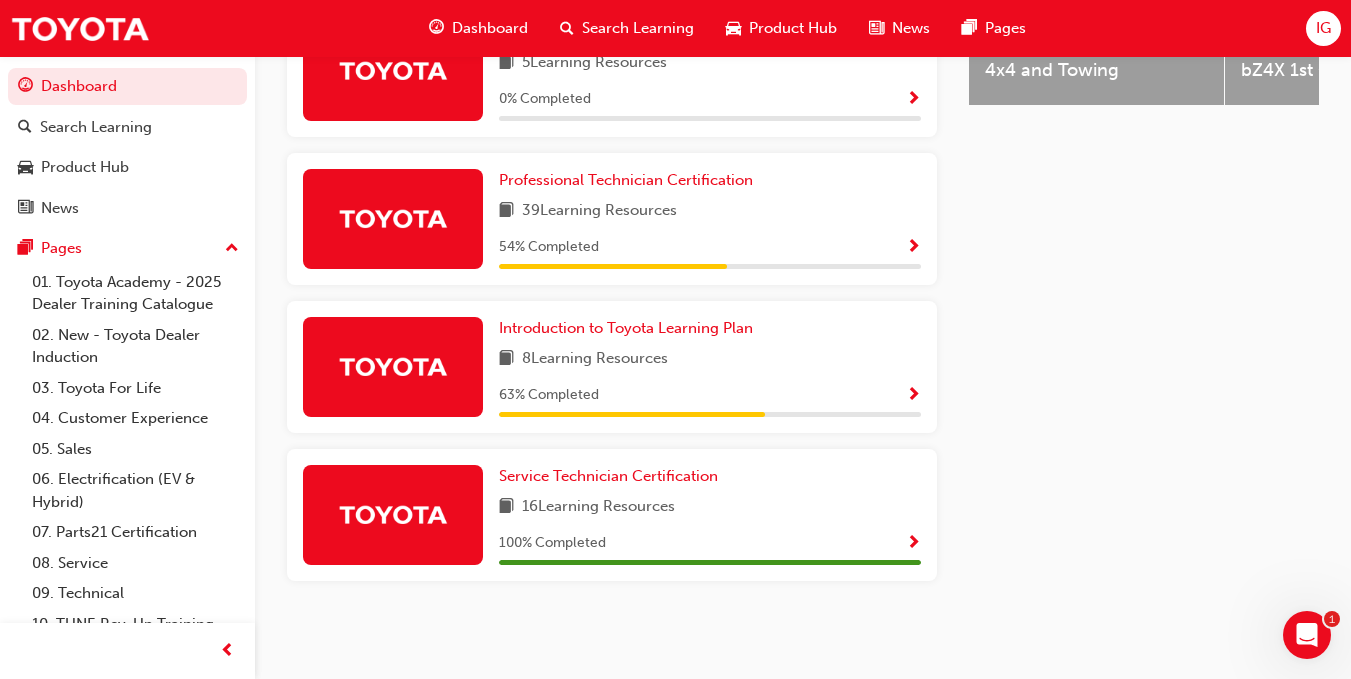 click on "Introduction to Toyota Learning Plan 8  Learning Resources 63 % Completed" at bounding box center [710, 367] 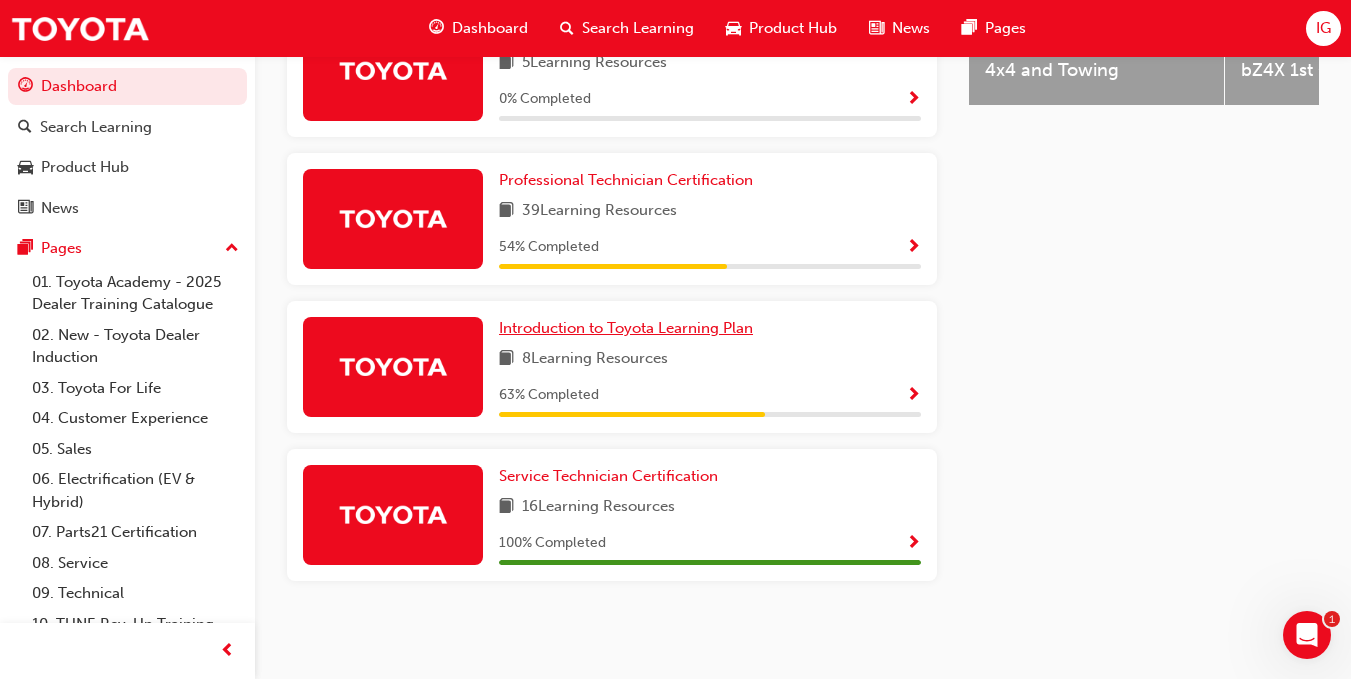 click on "Introduction to Toyota Learning Plan" at bounding box center (626, 328) 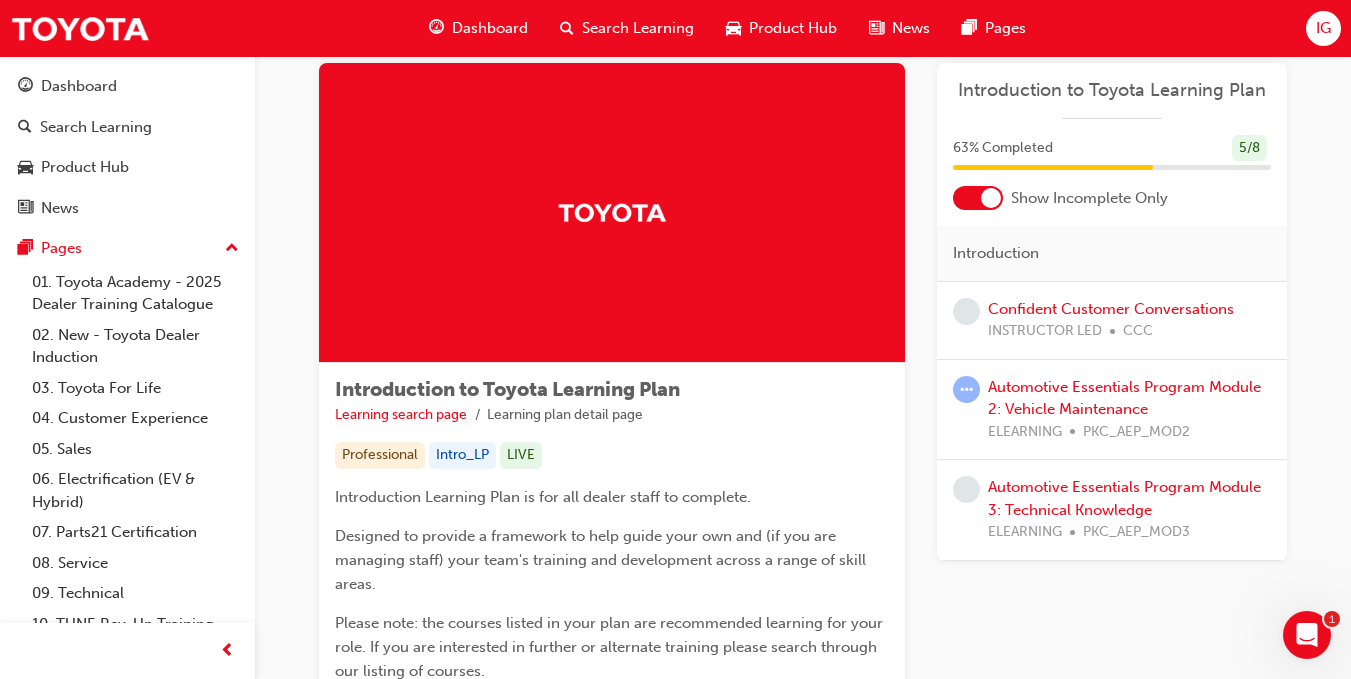 scroll, scrollTop: 42, scrollLeft: 0, axis: vertical 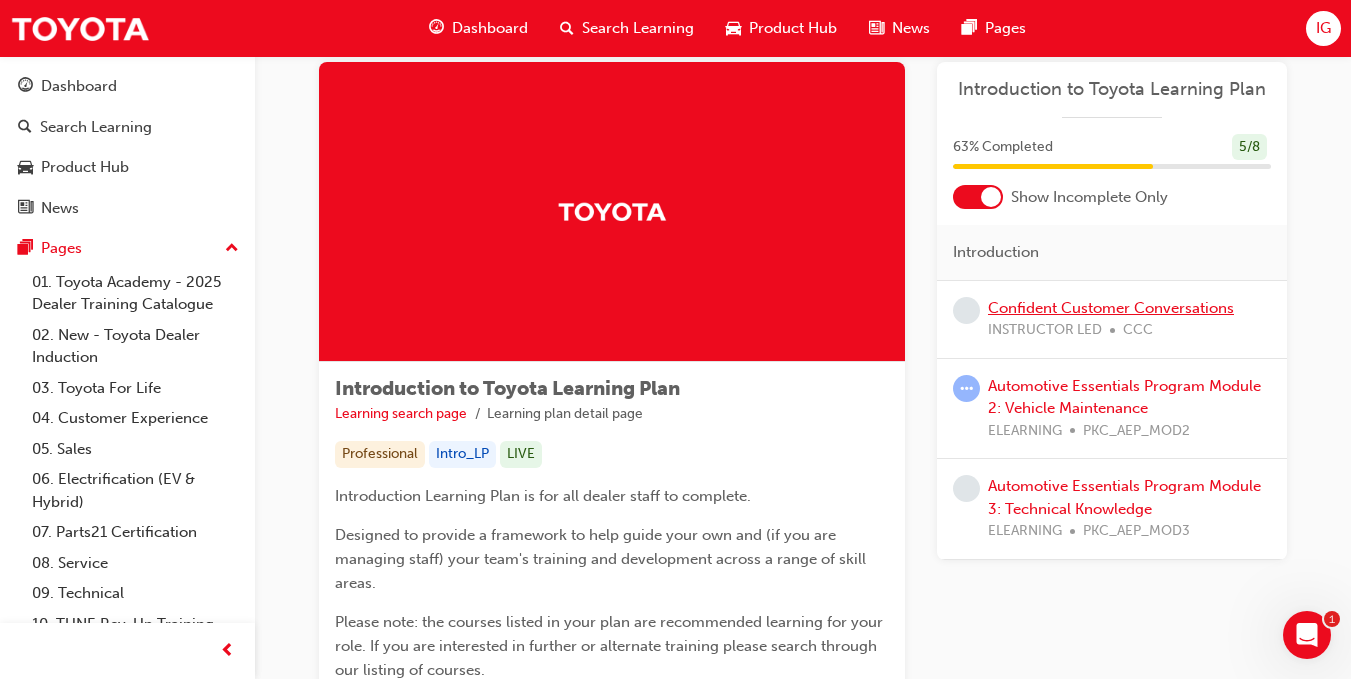 click on "Confident Customer Conversations" at bounding box center [1111, 308] 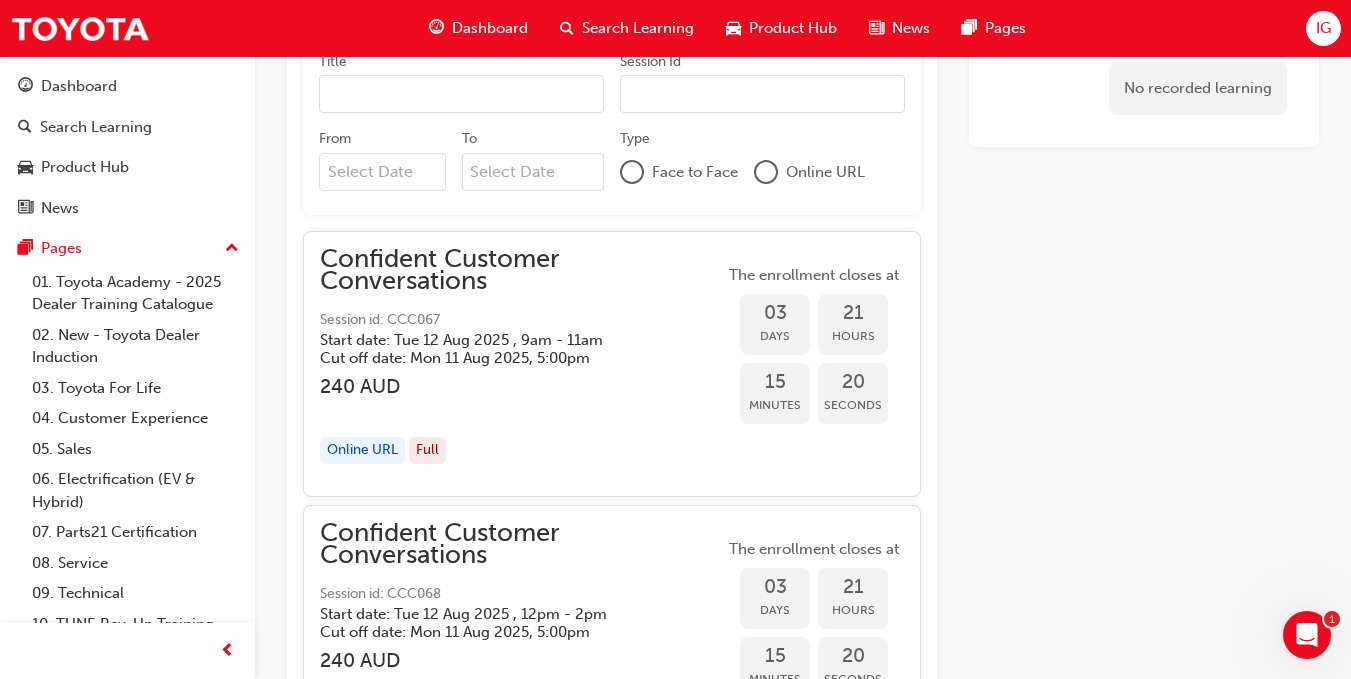 scroll, scrollTop: 1413, scrollLeft: 0, axis: vertical 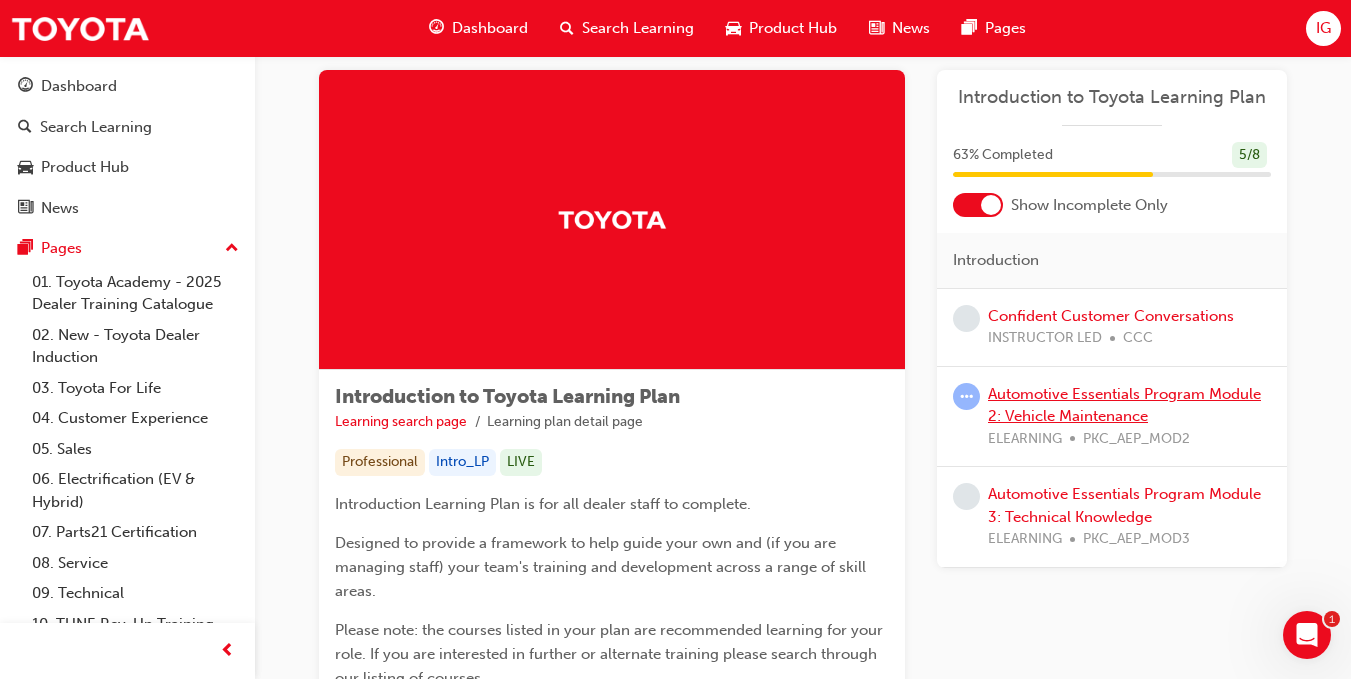 click on "Automotive Essentials Program Module 2: Vehicle Maintenance" at bounding box center [1124, 405] 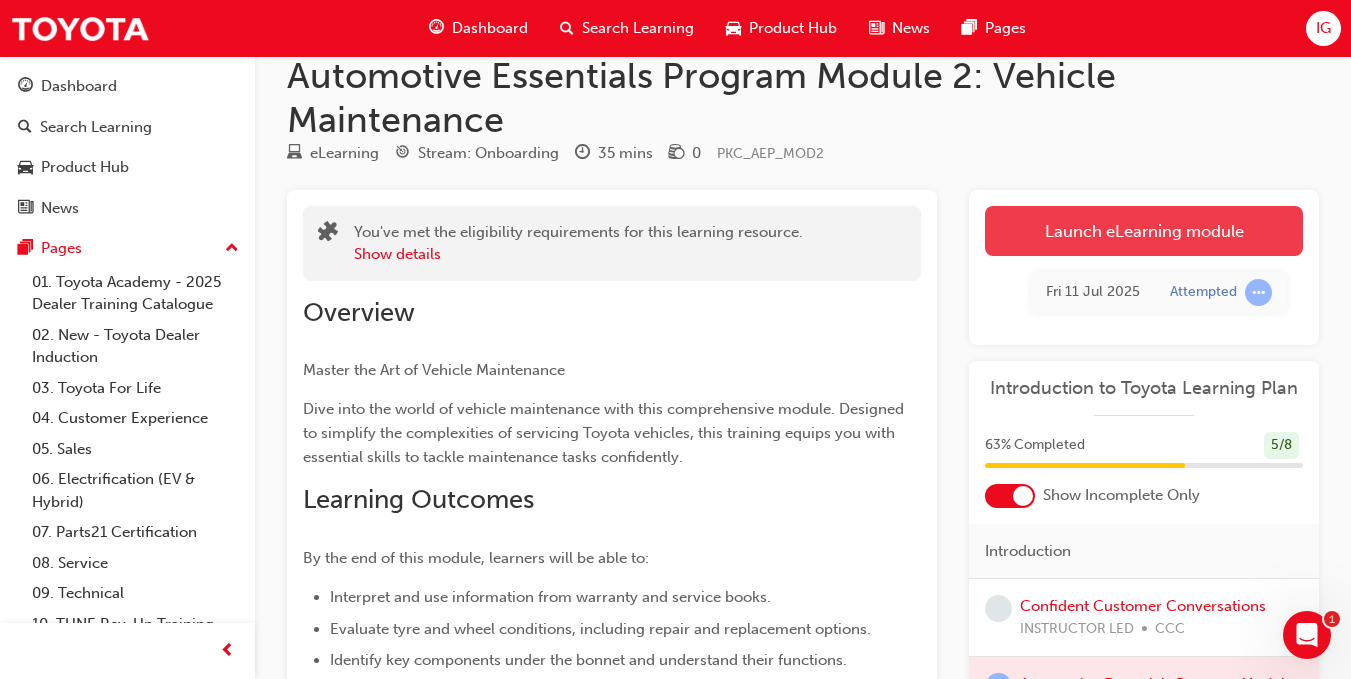 click on "Launch eLearning module" at bounding box center (1144, 231) 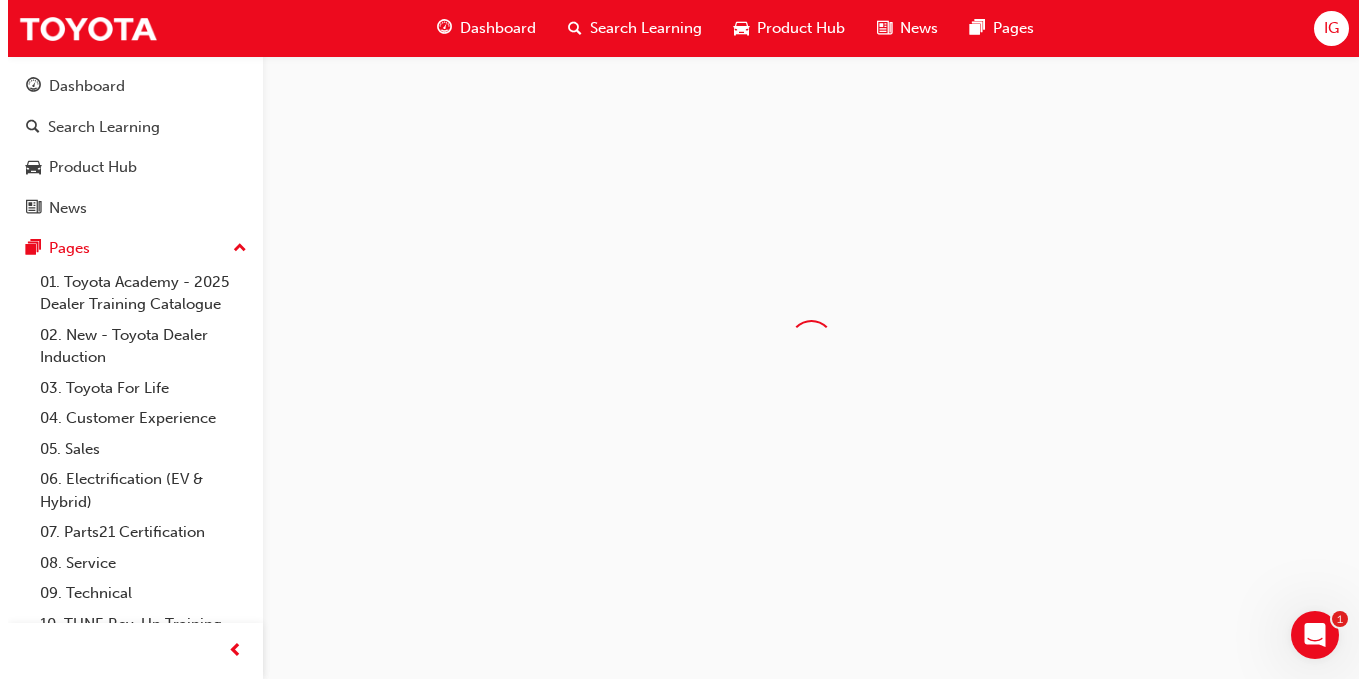 scroll, scrollTop: 0, scrollLeft: 0, axis: both 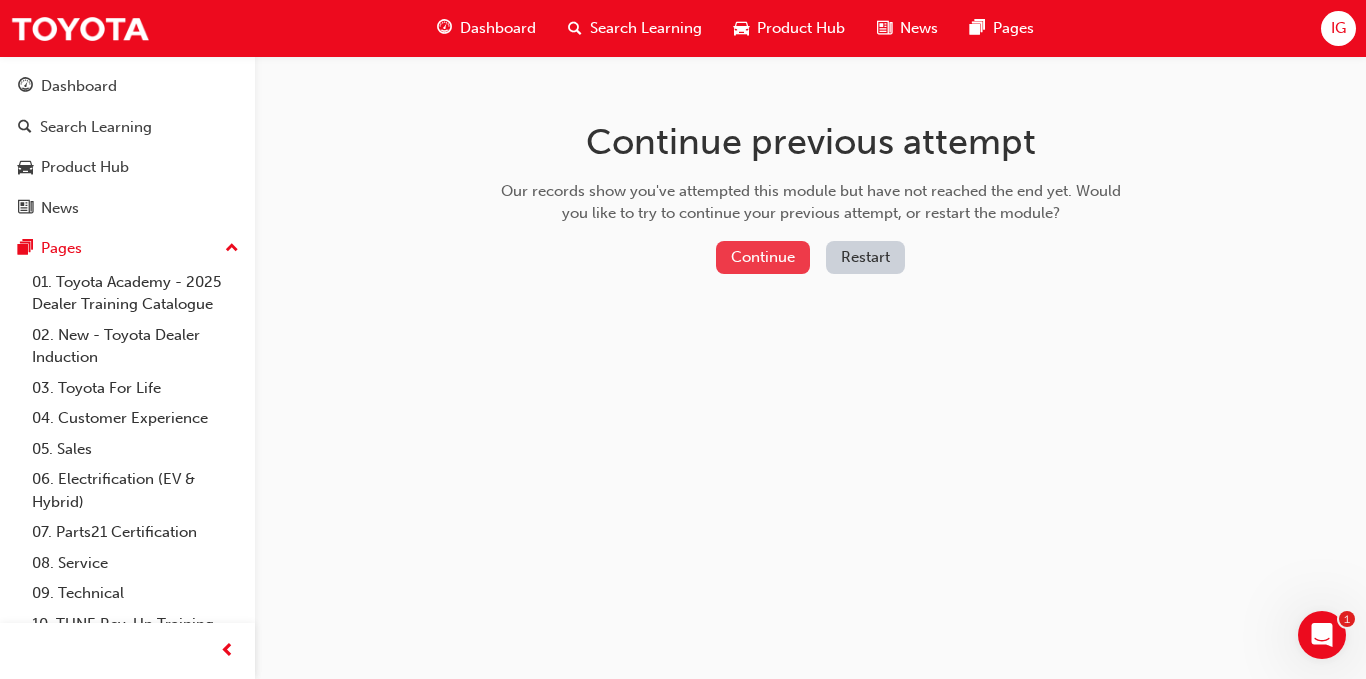 click on "Continue" at bounding box center (763, 257) 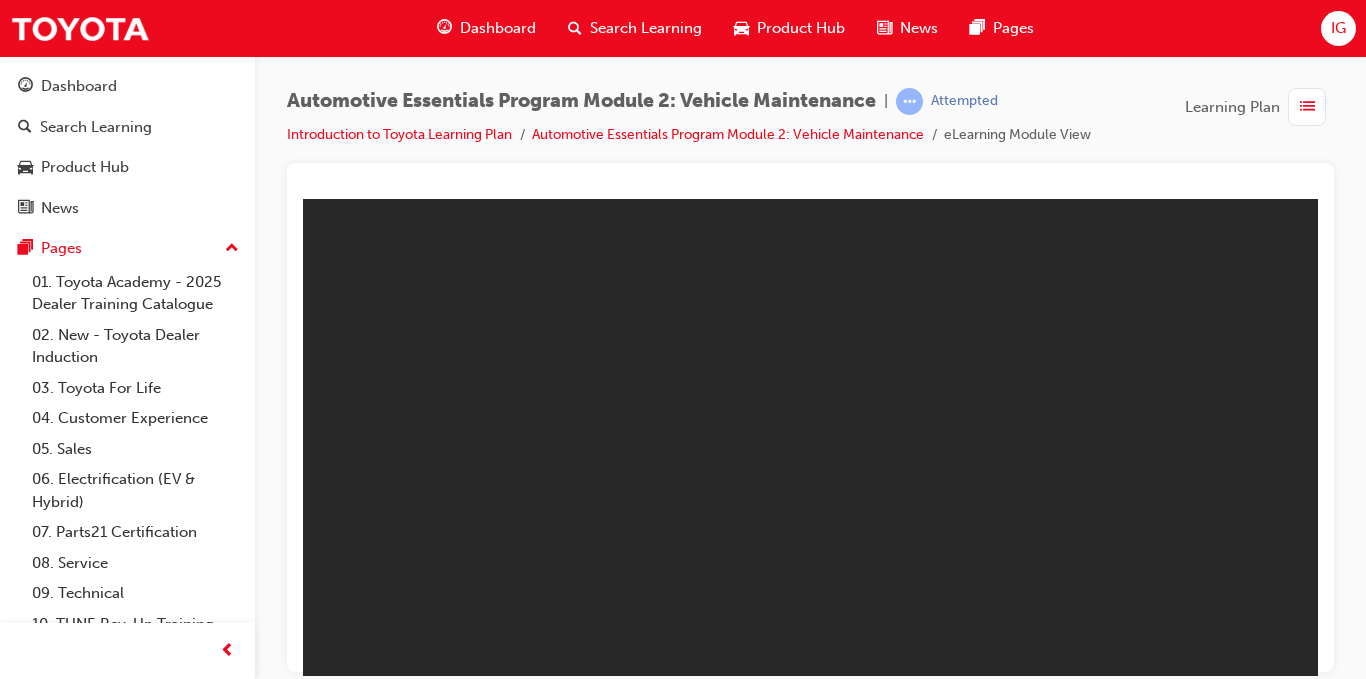 scroll, scrollTop: 0, scrollLeft: 0, axis: both 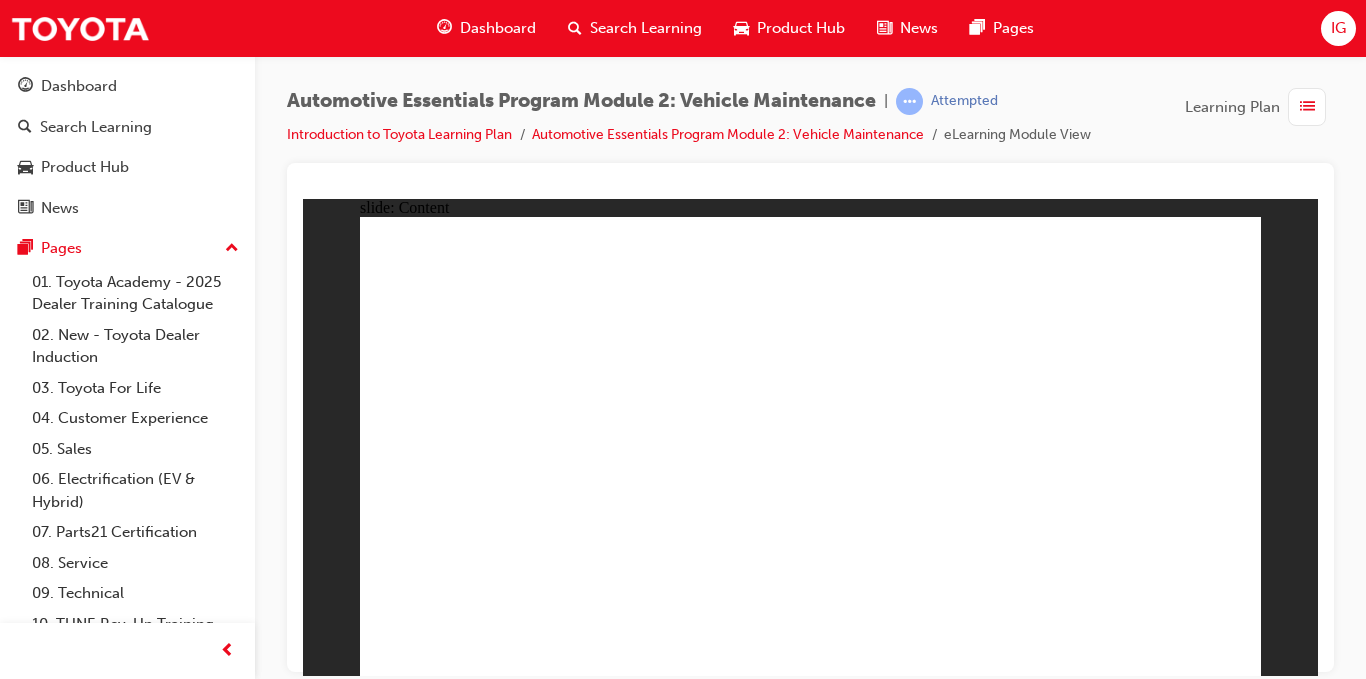click 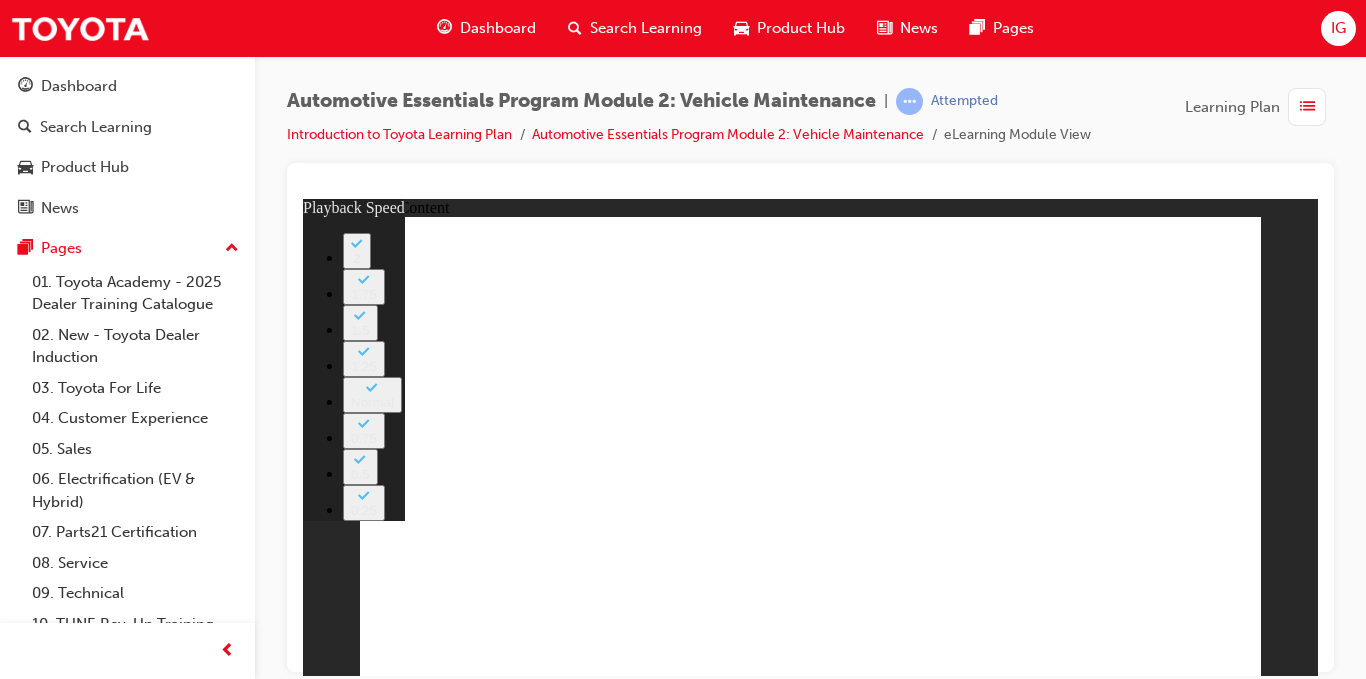 click 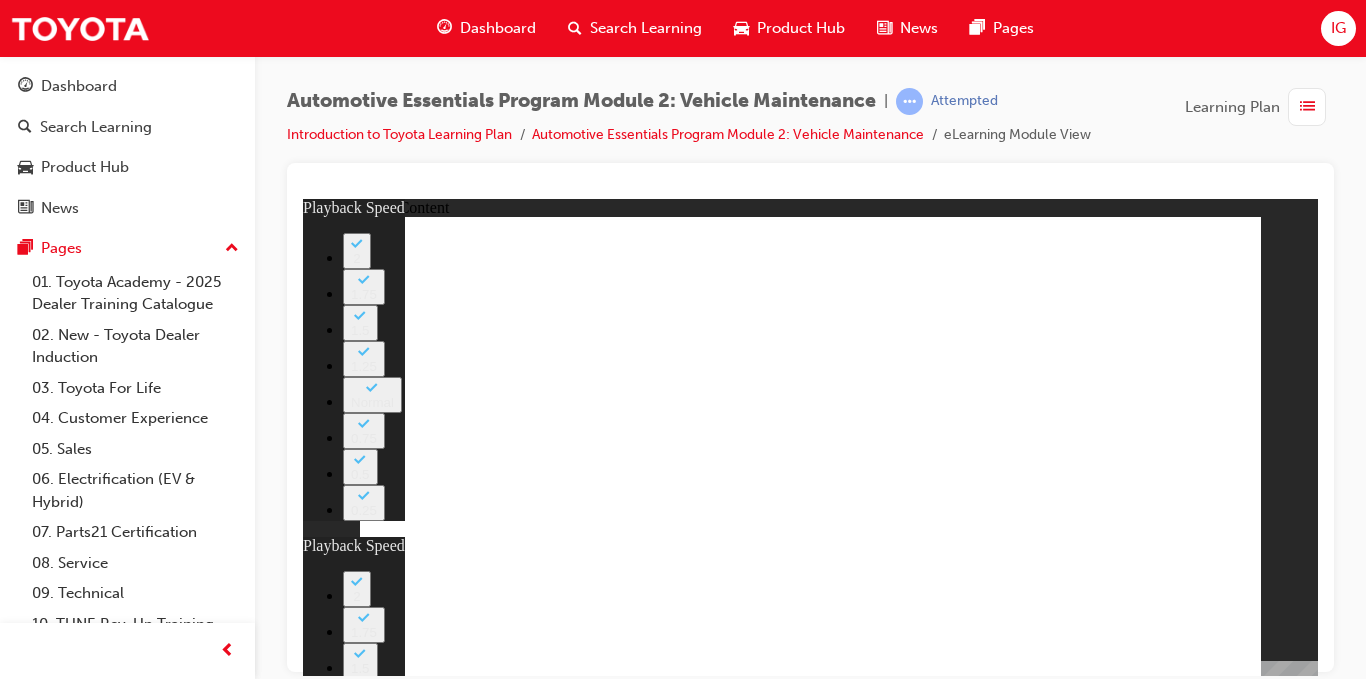 type on "6" 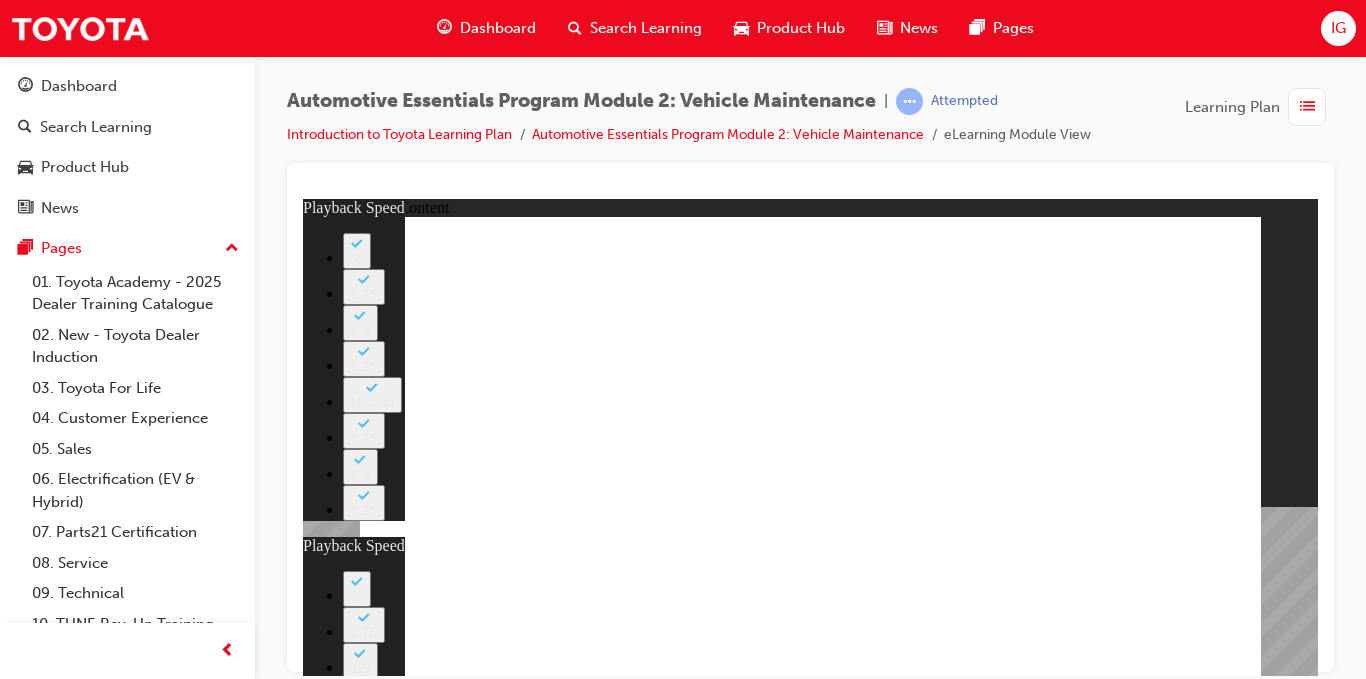 drag, startPoint x: 907, startPoint y: 567, endPoint x: 1044, endPoint y: 565, distance: 137.0146 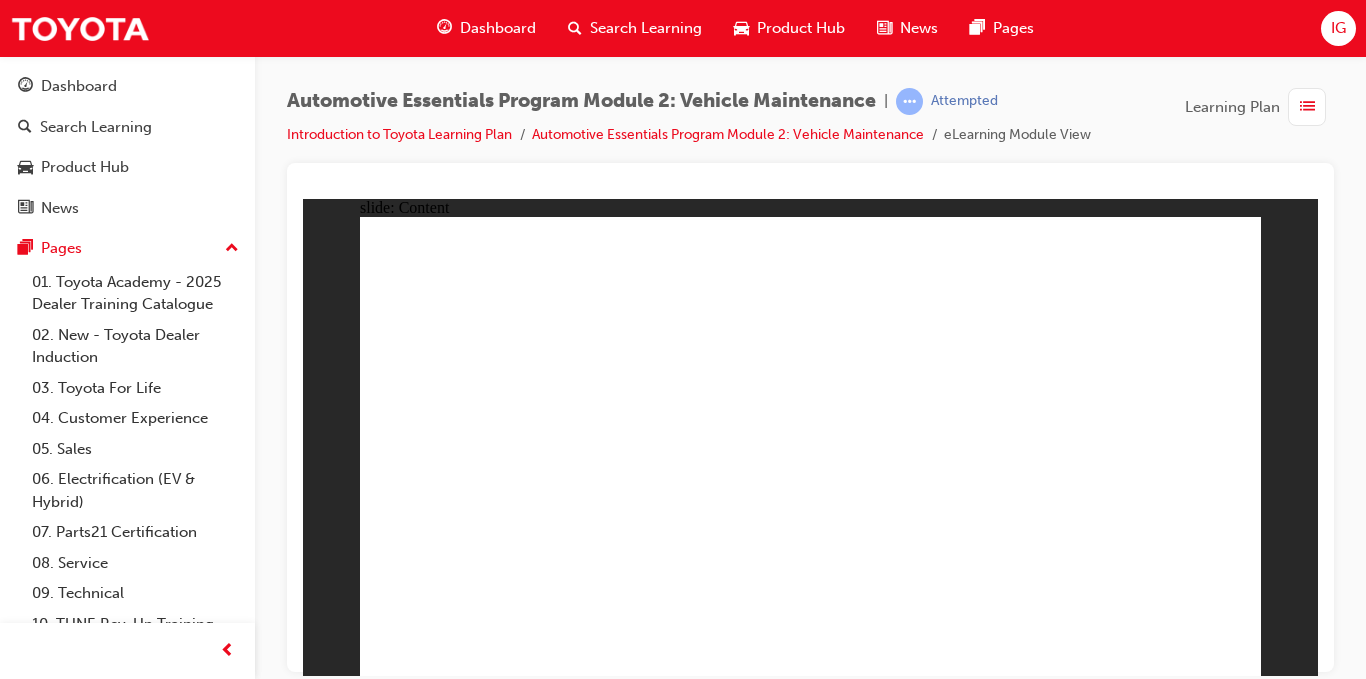 click 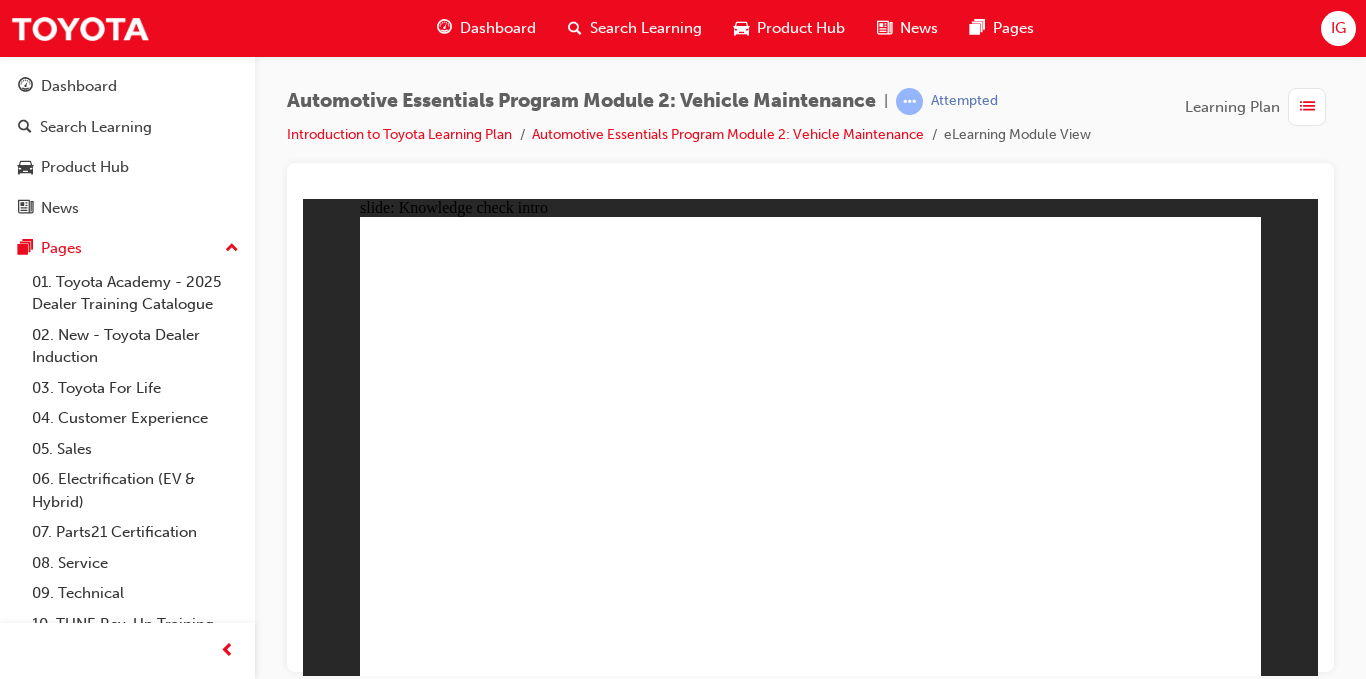 click 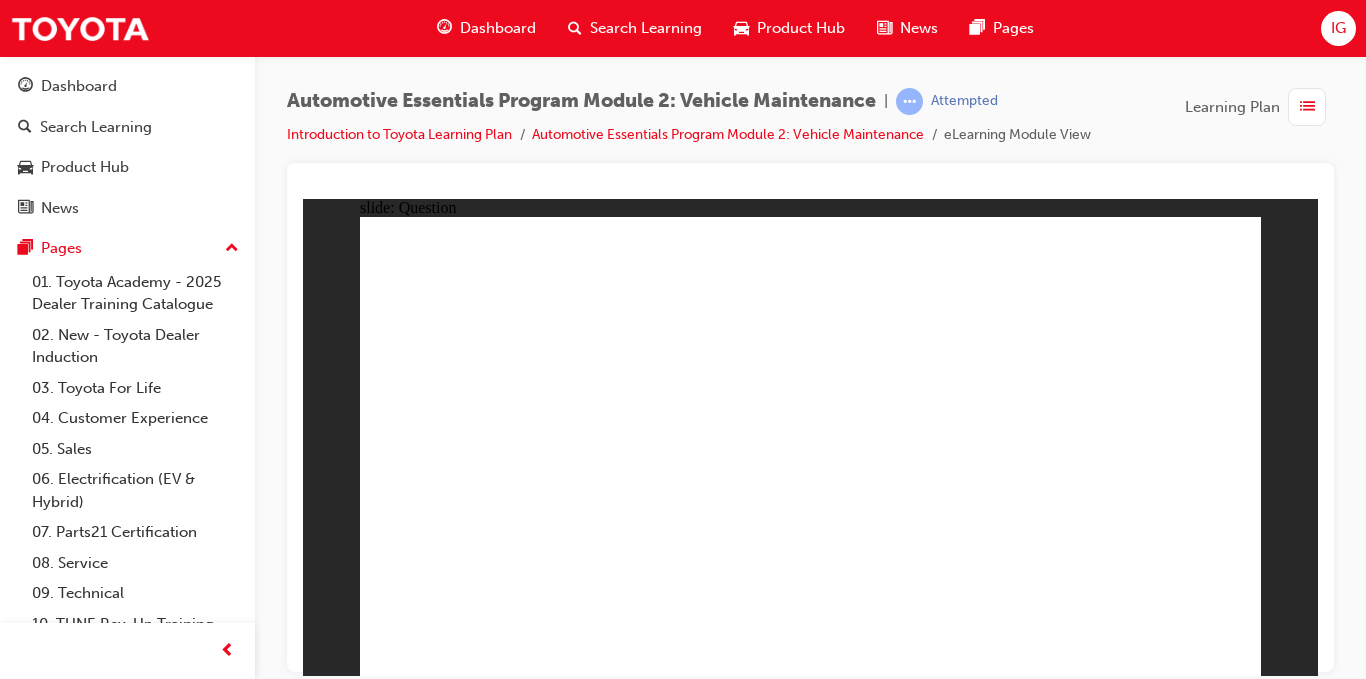 click 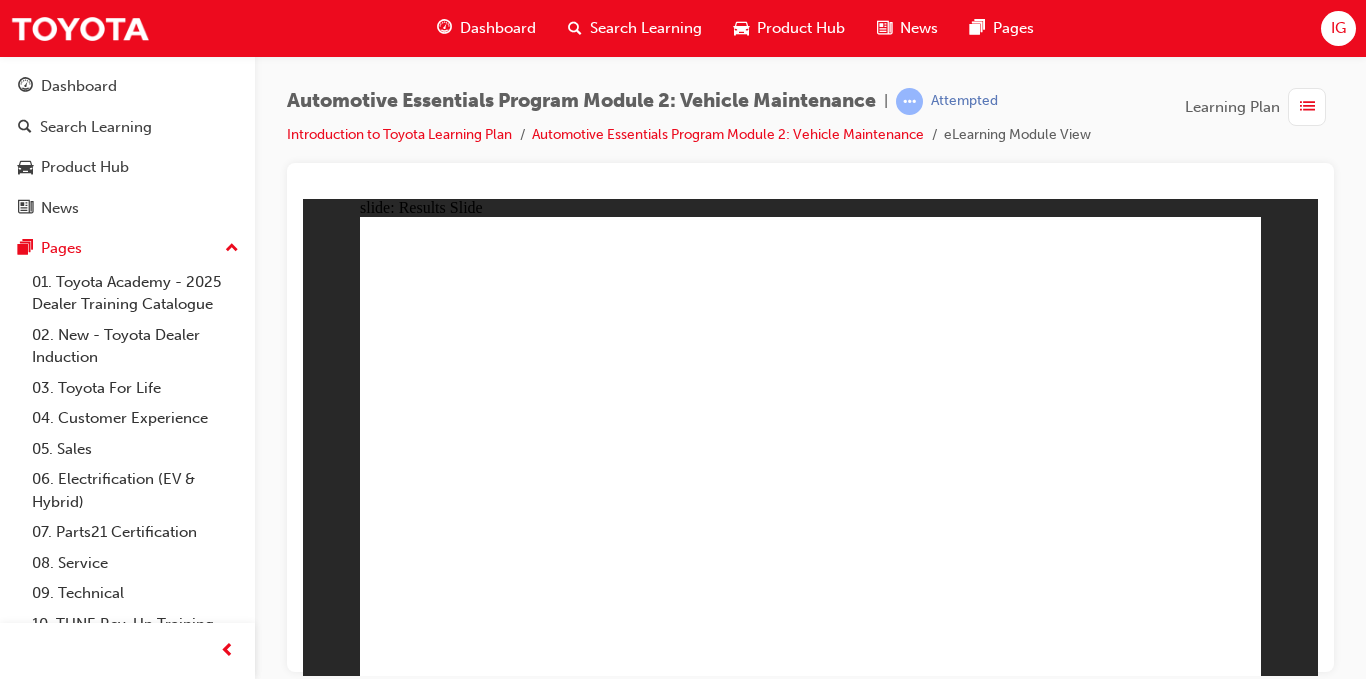 click 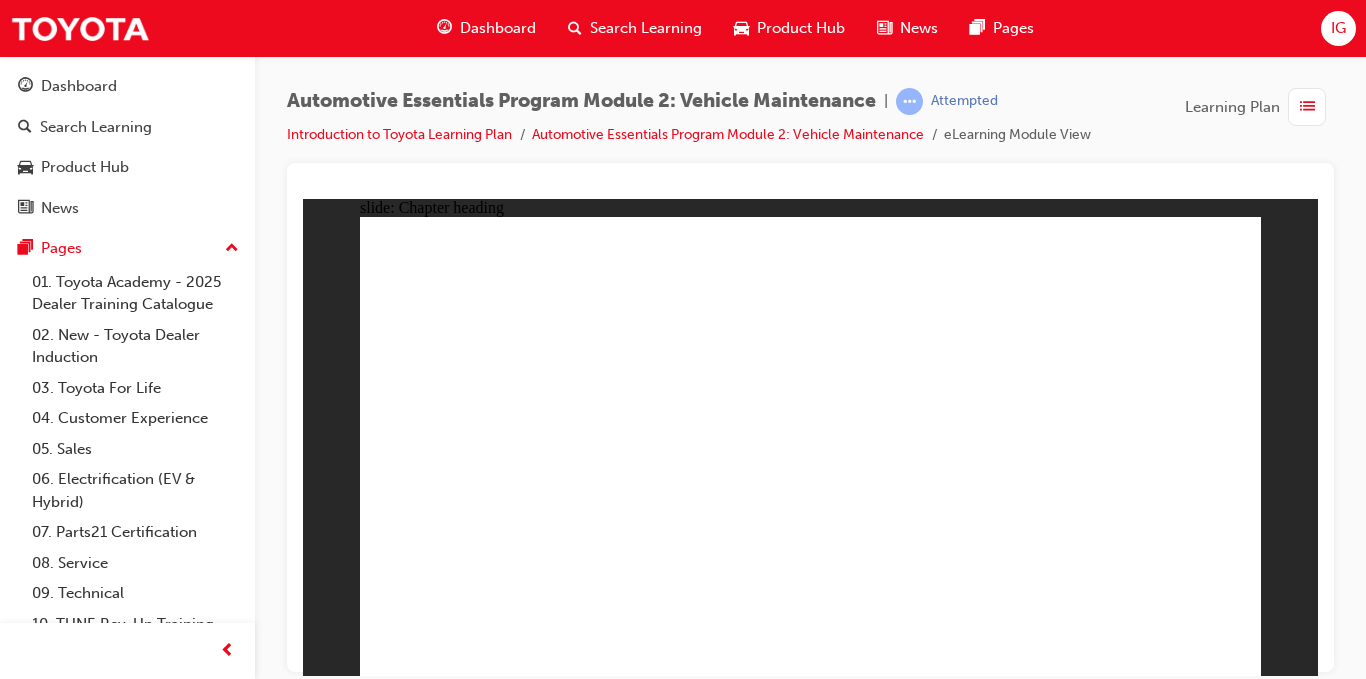 click 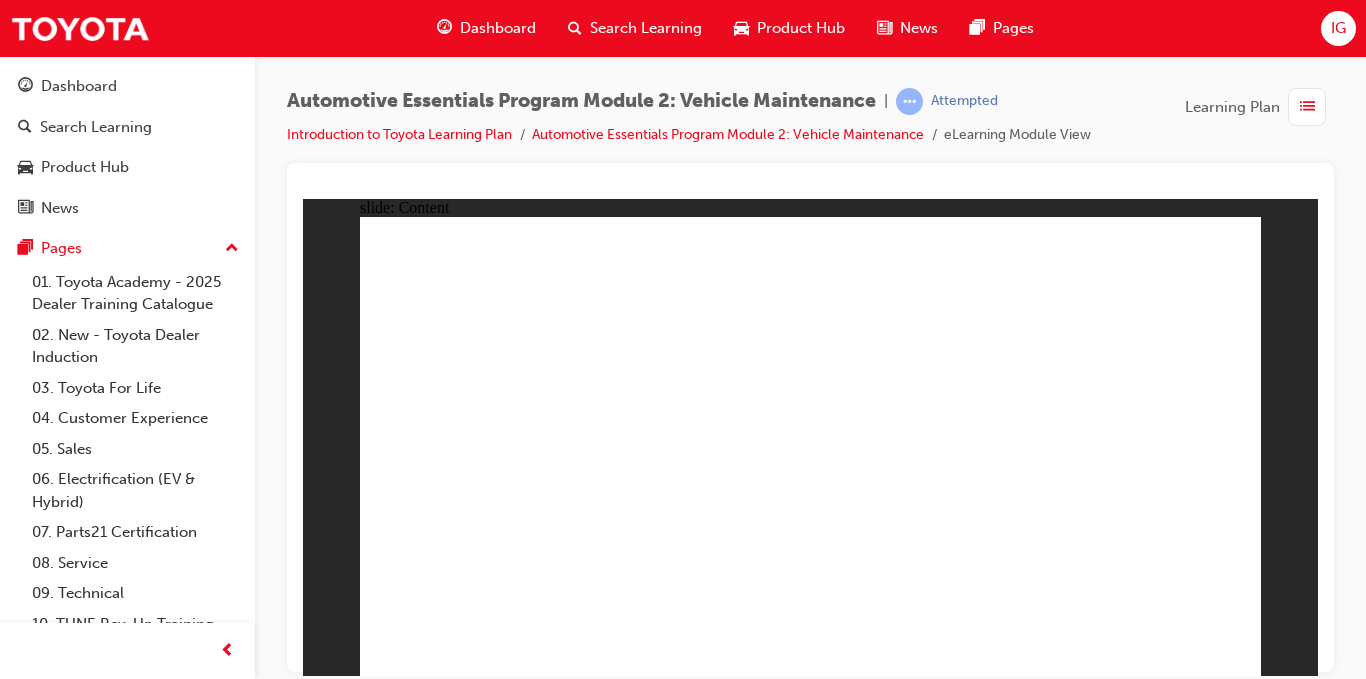 click 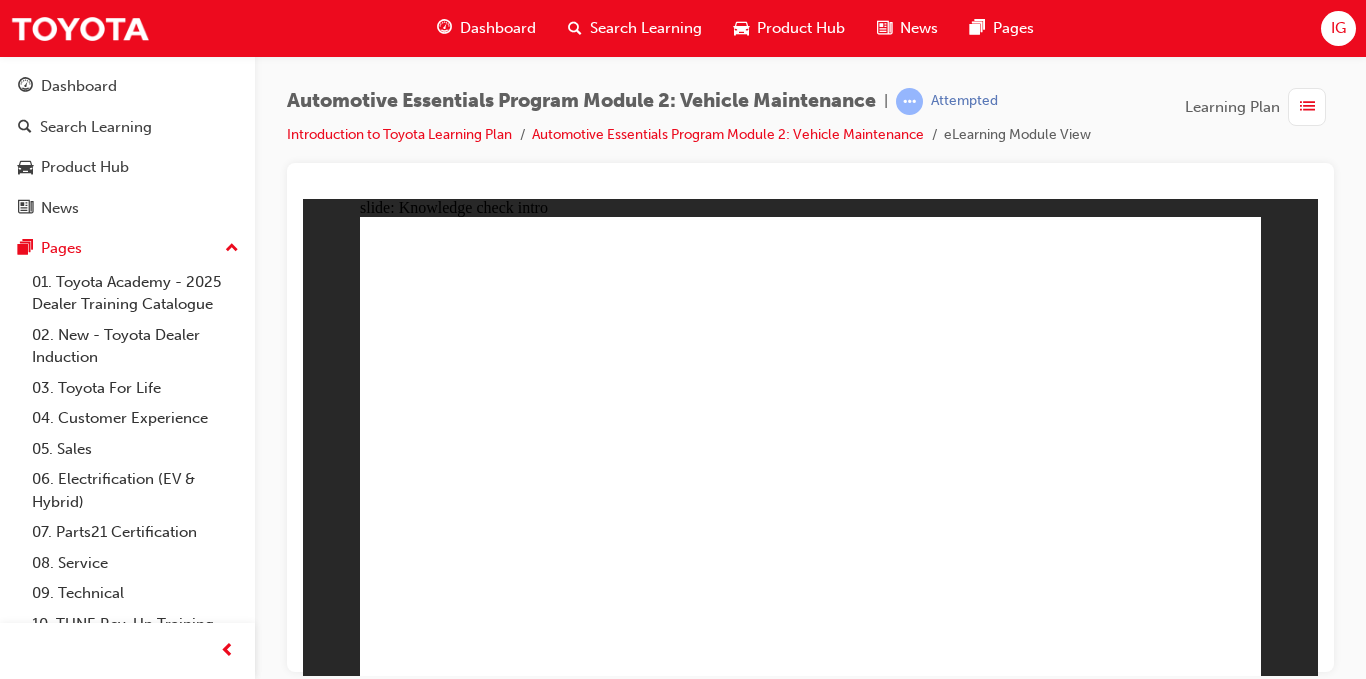 click 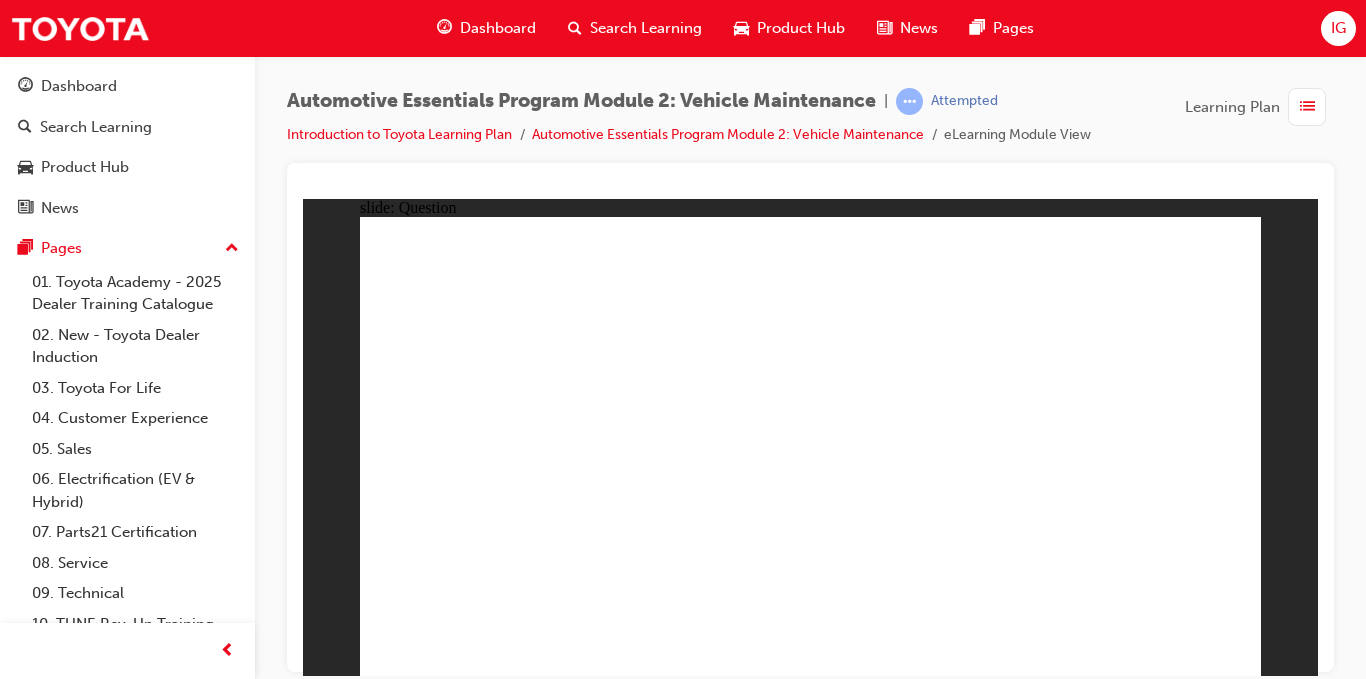 click 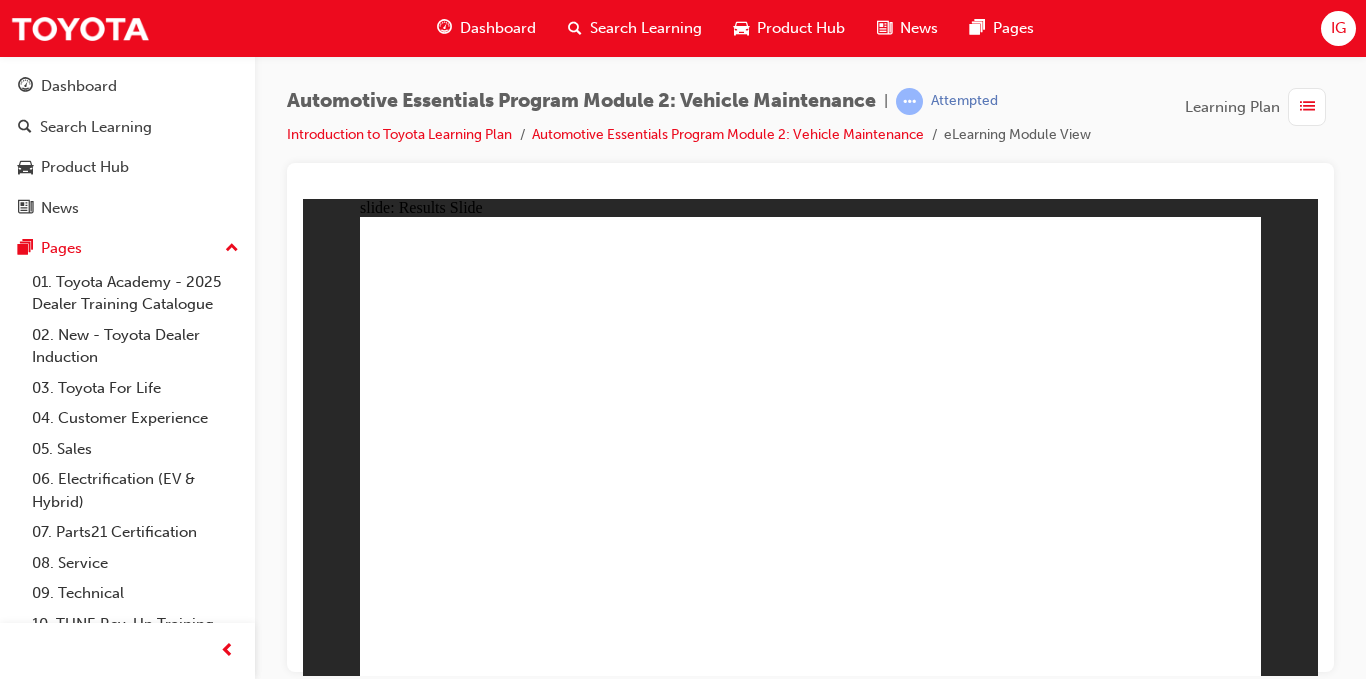click 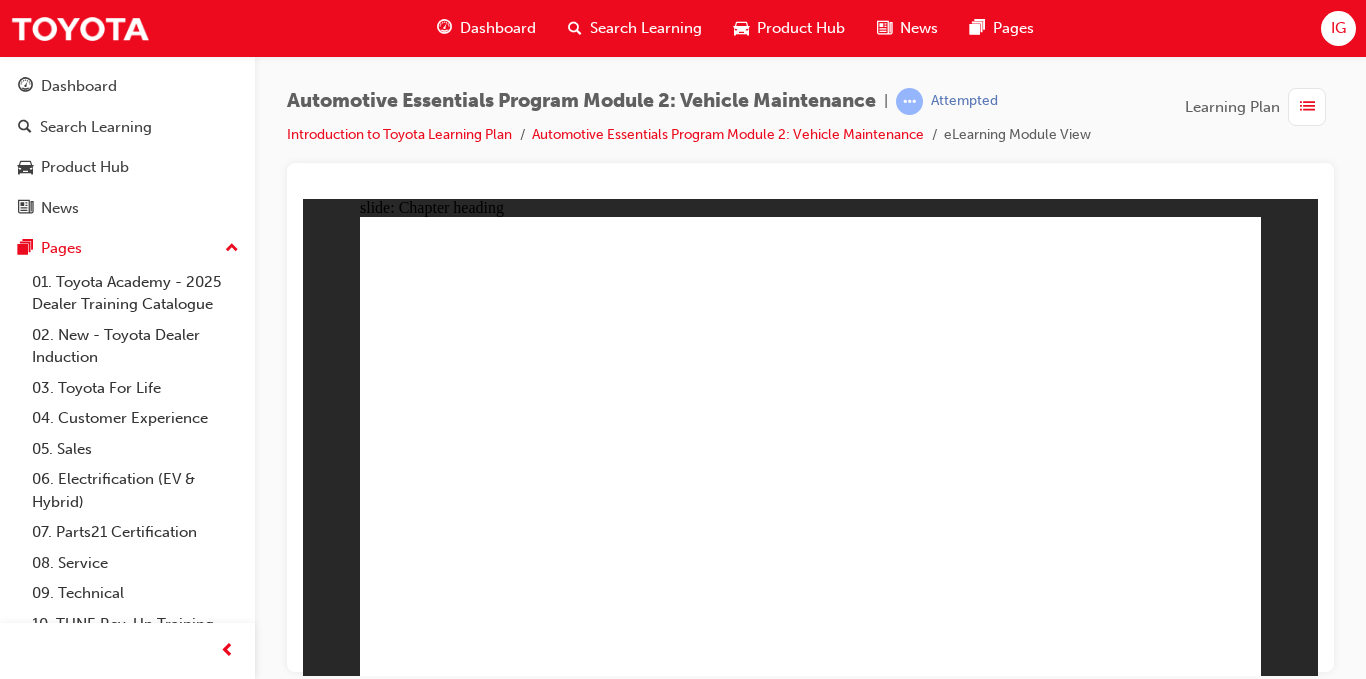 click 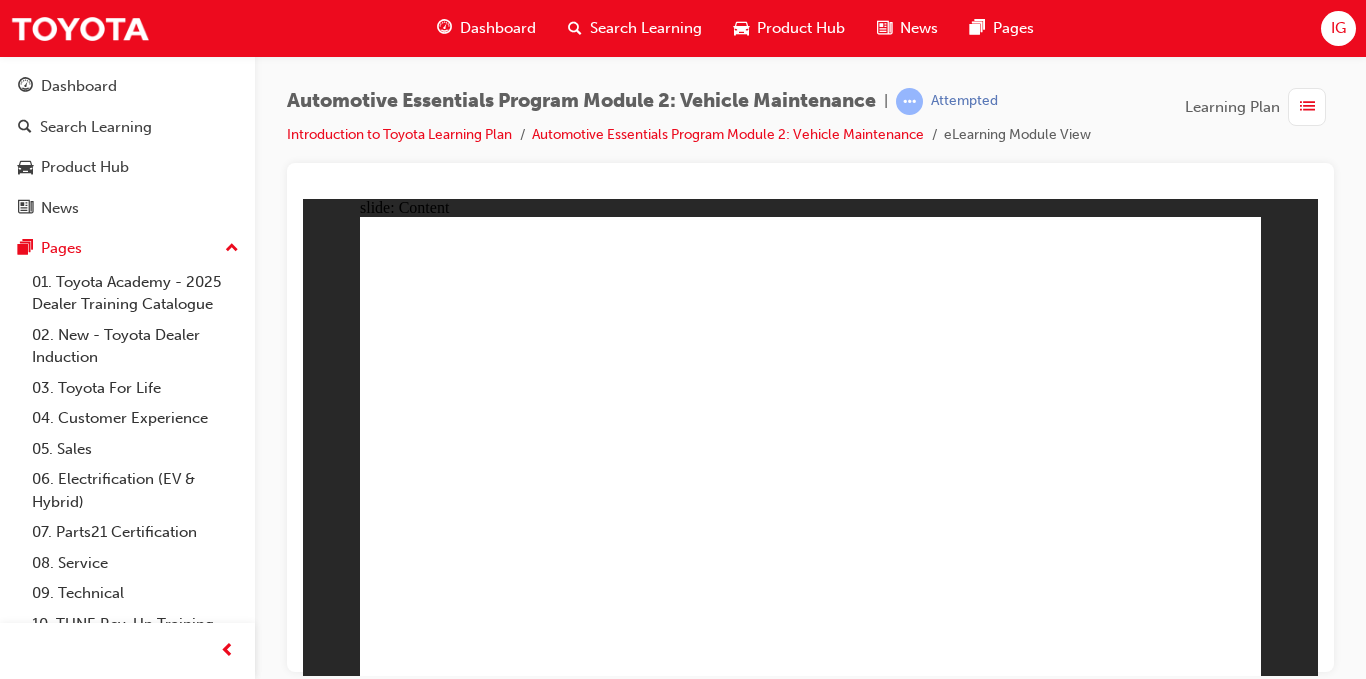 click 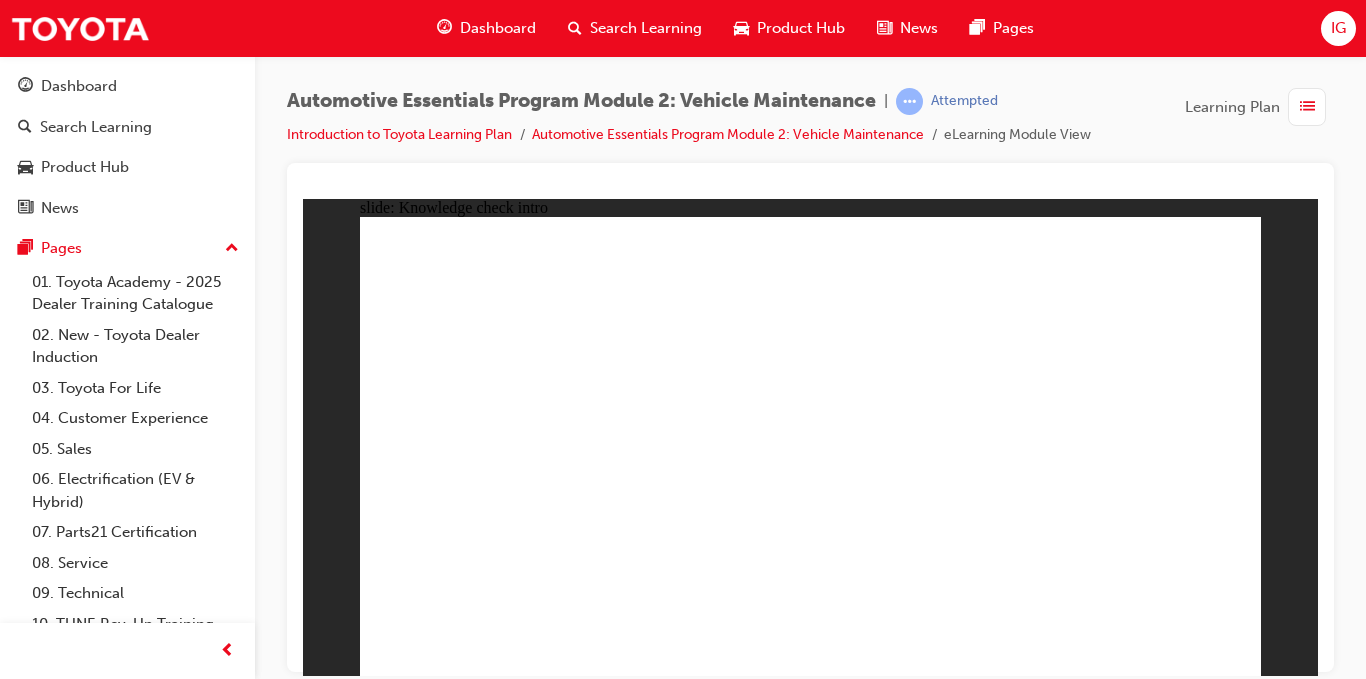click 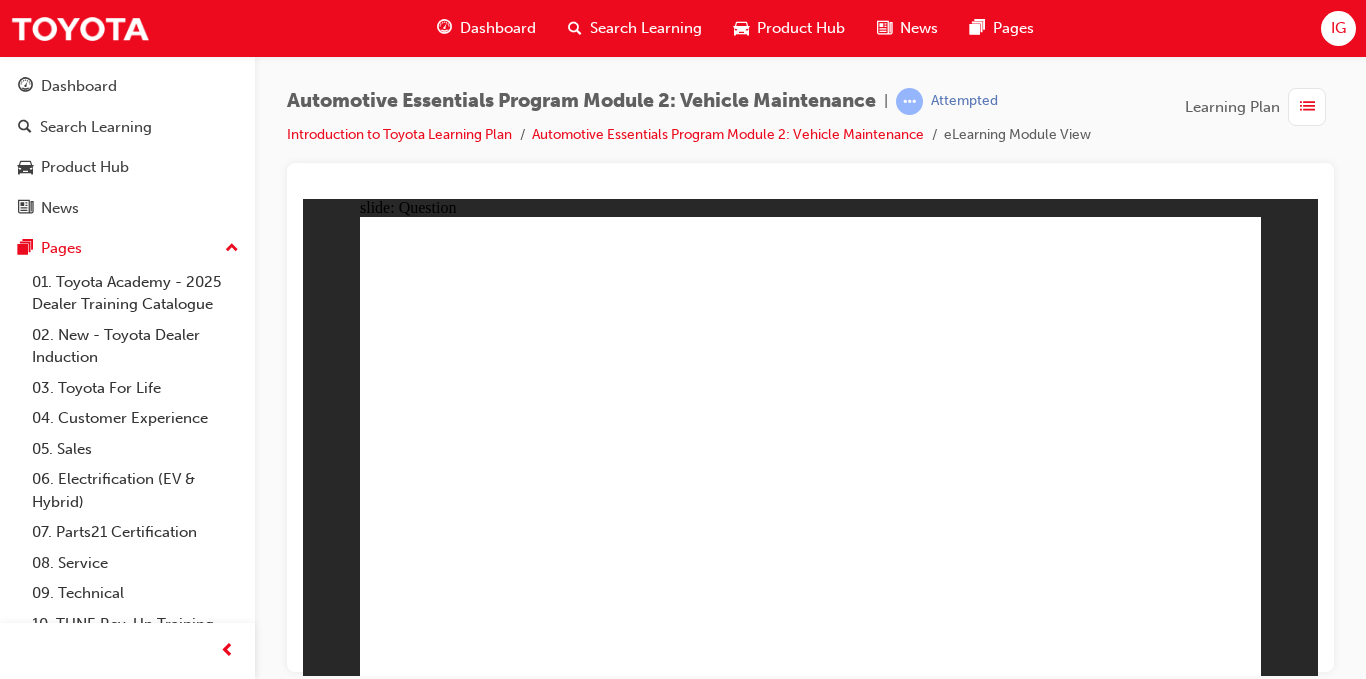 click 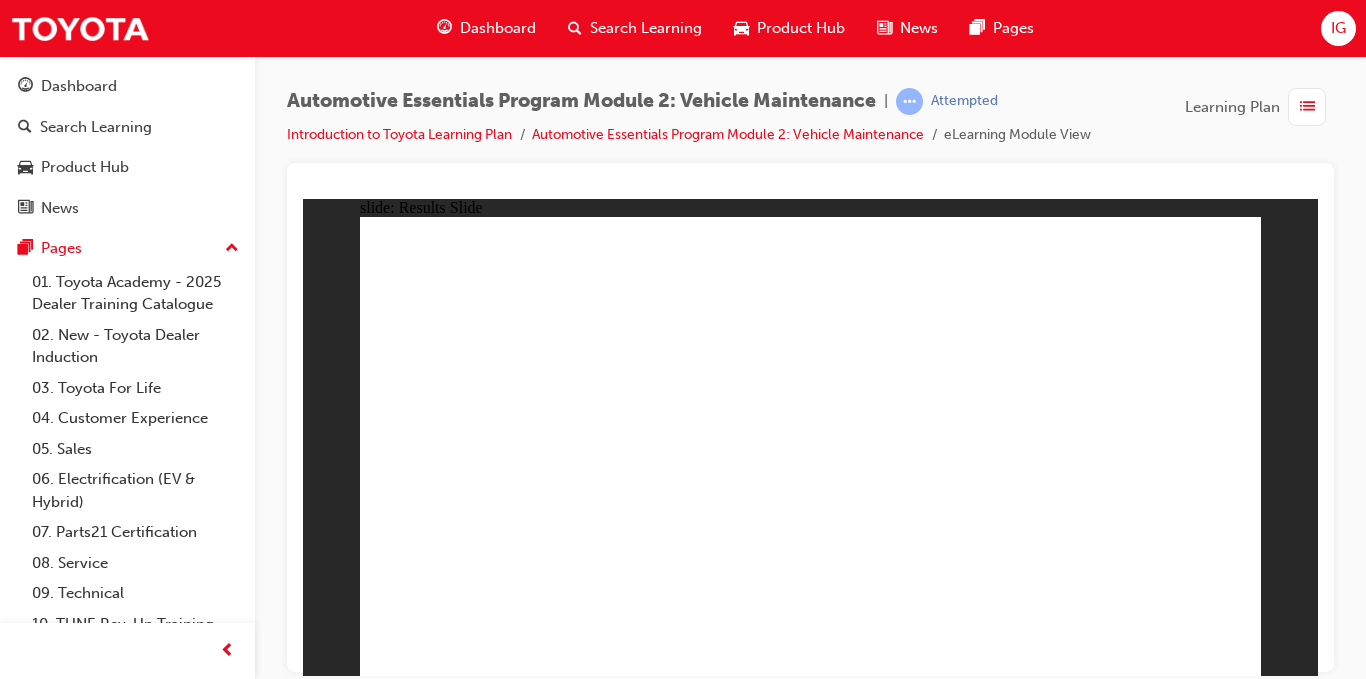 click 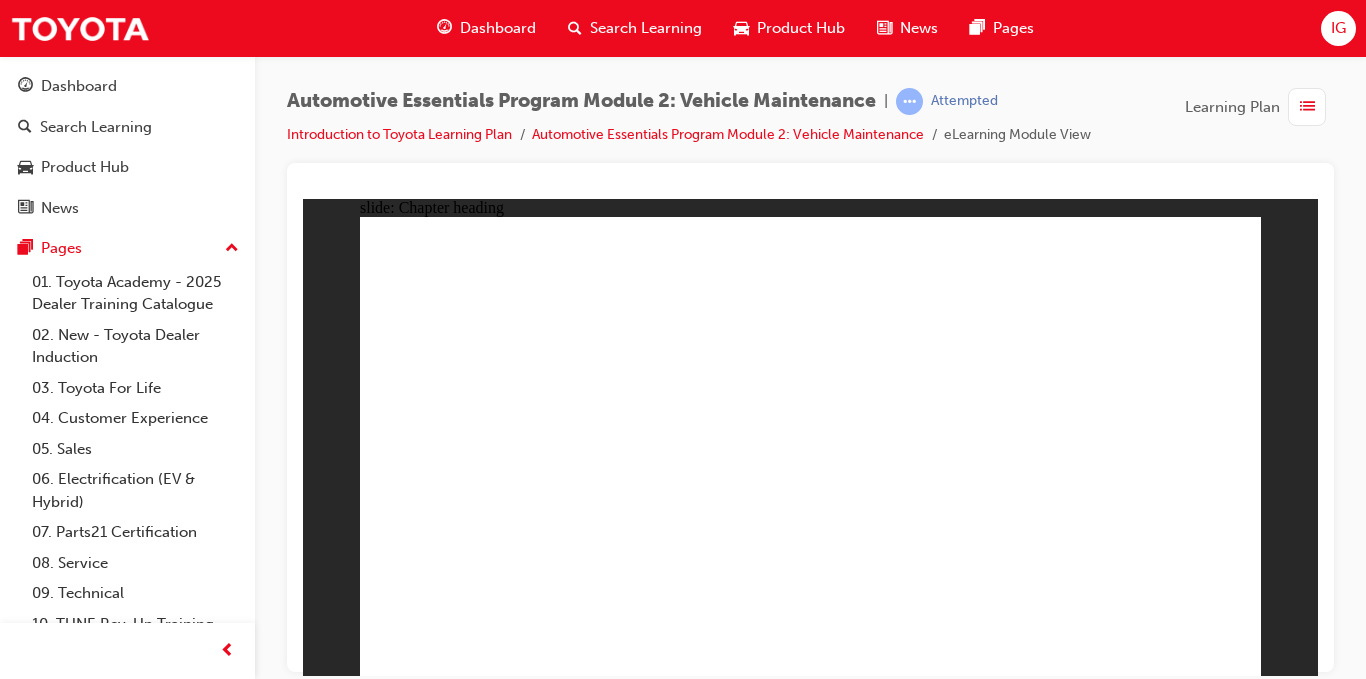 click 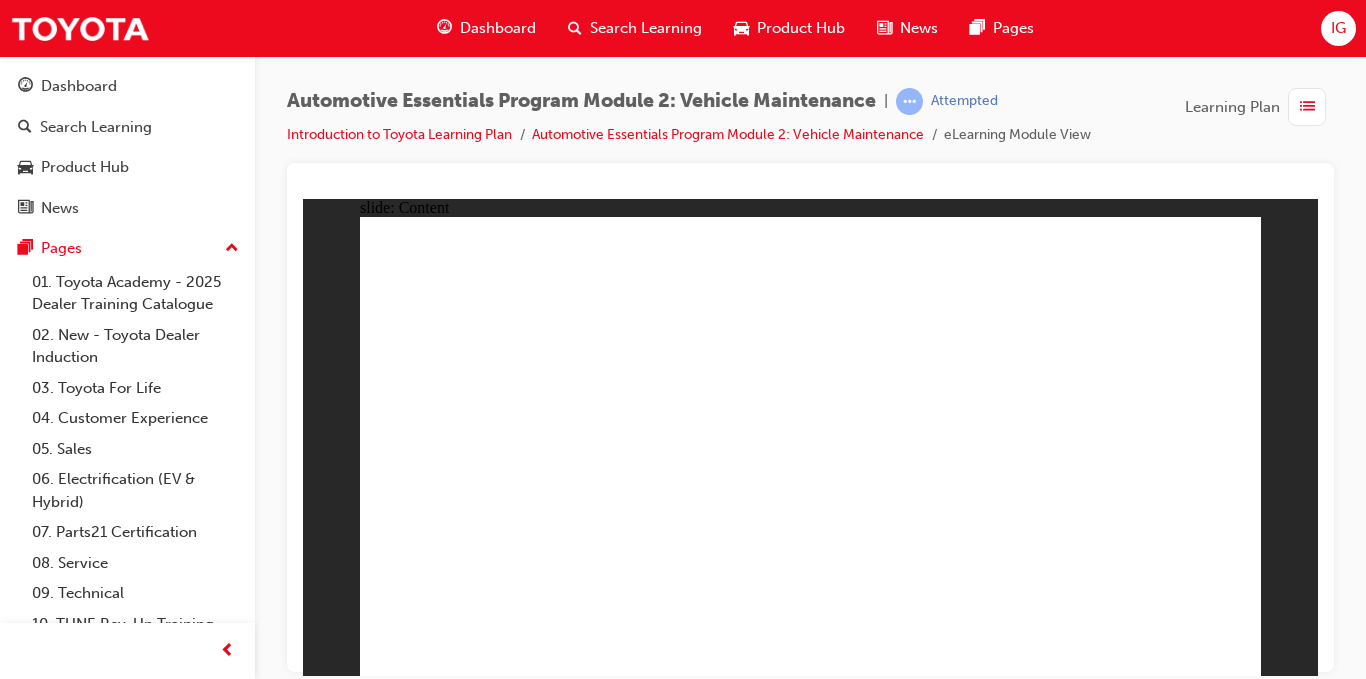 click 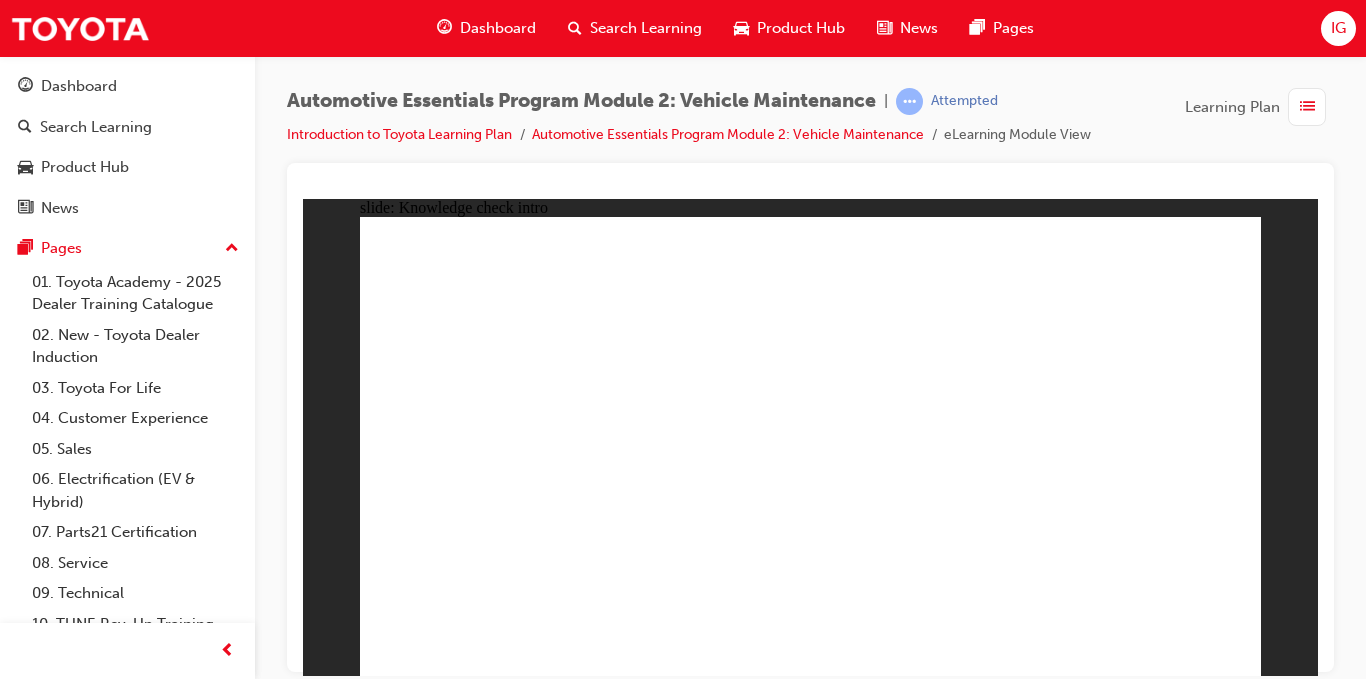 click 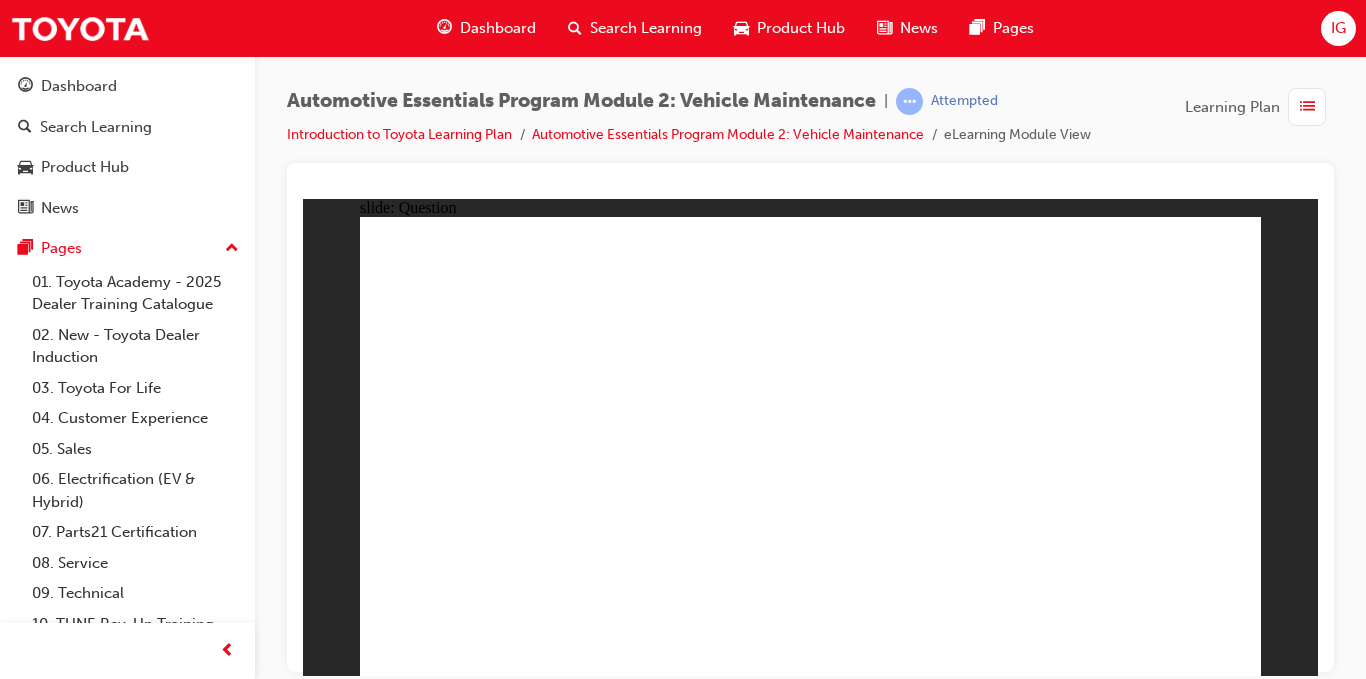 click 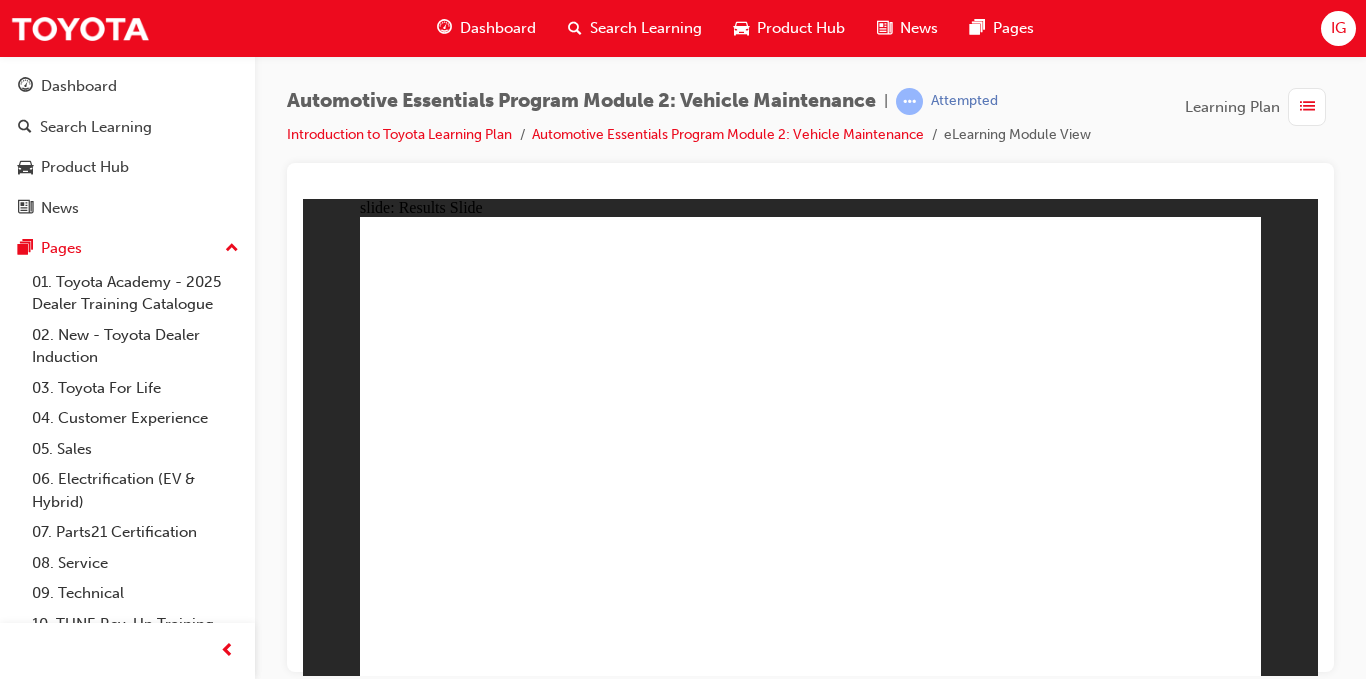 click 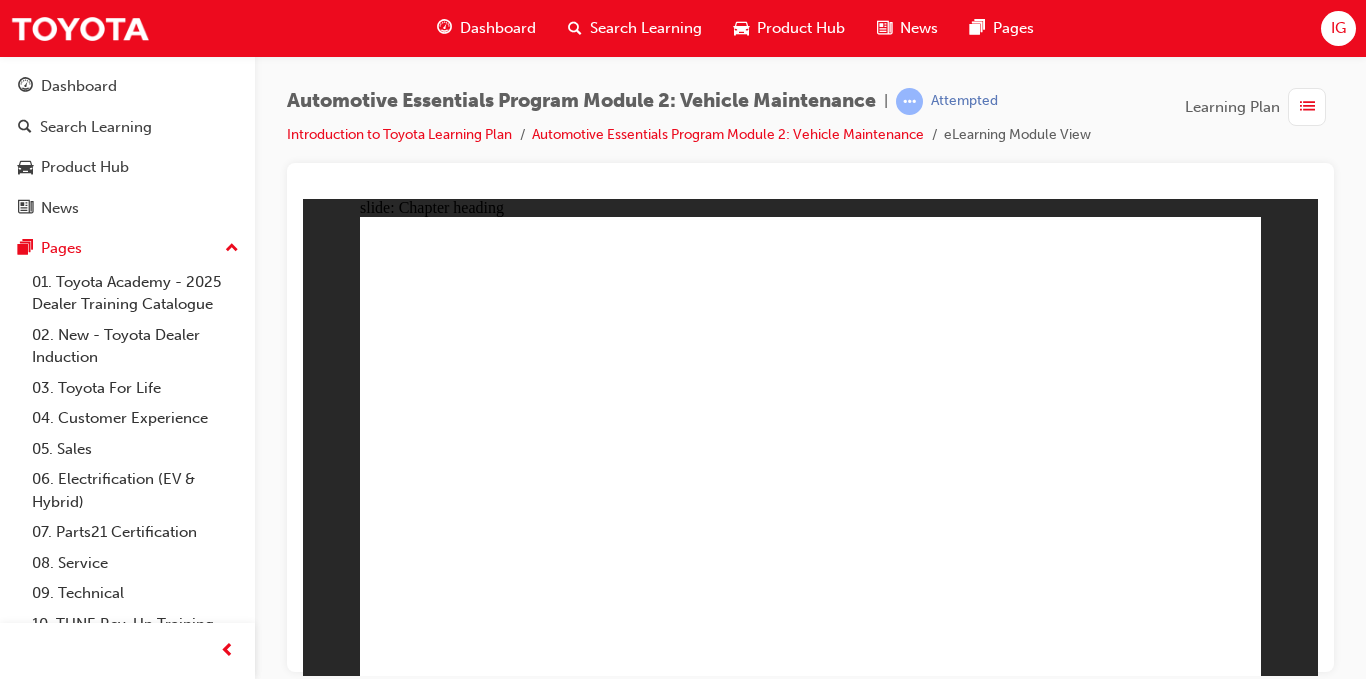 click 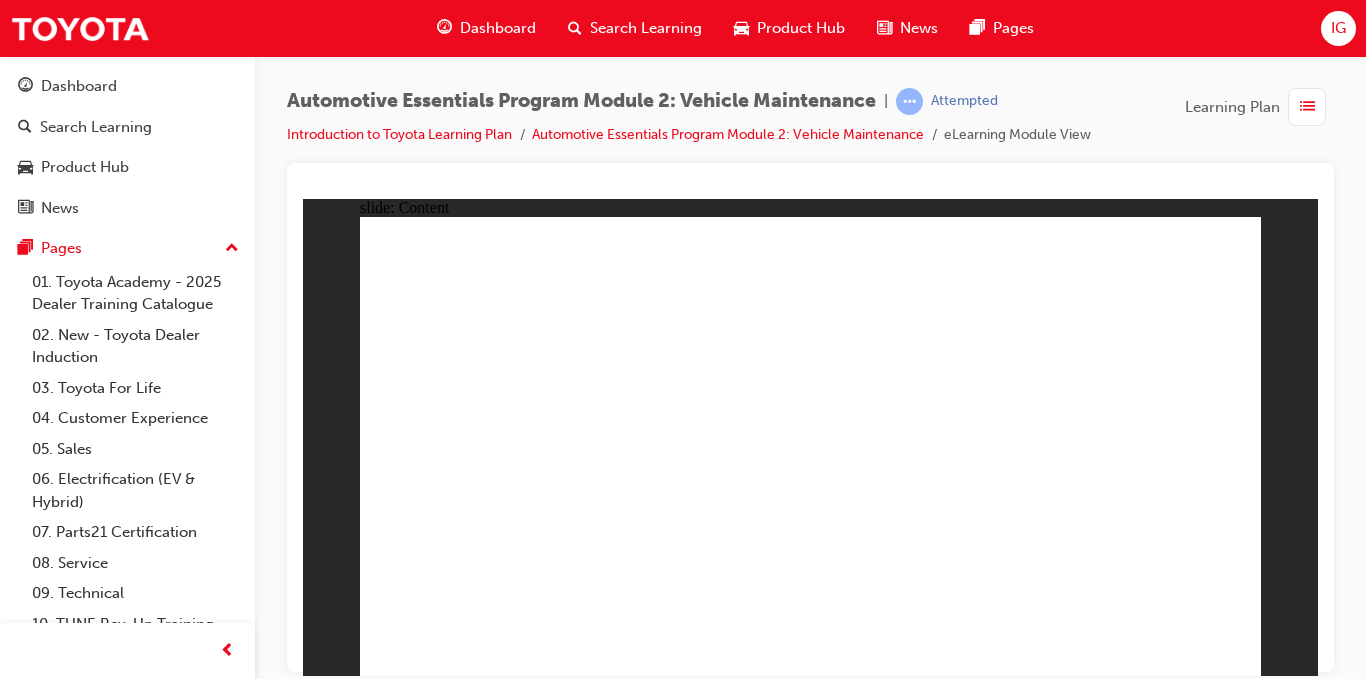 click 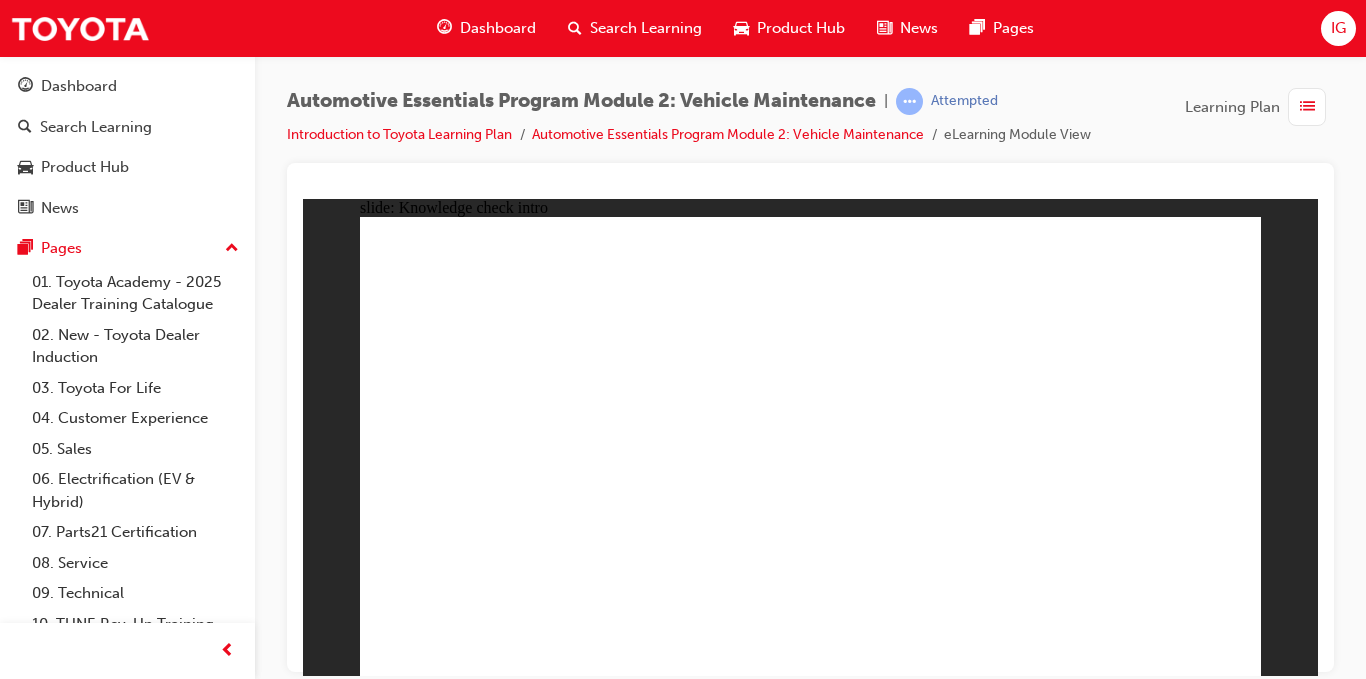 click 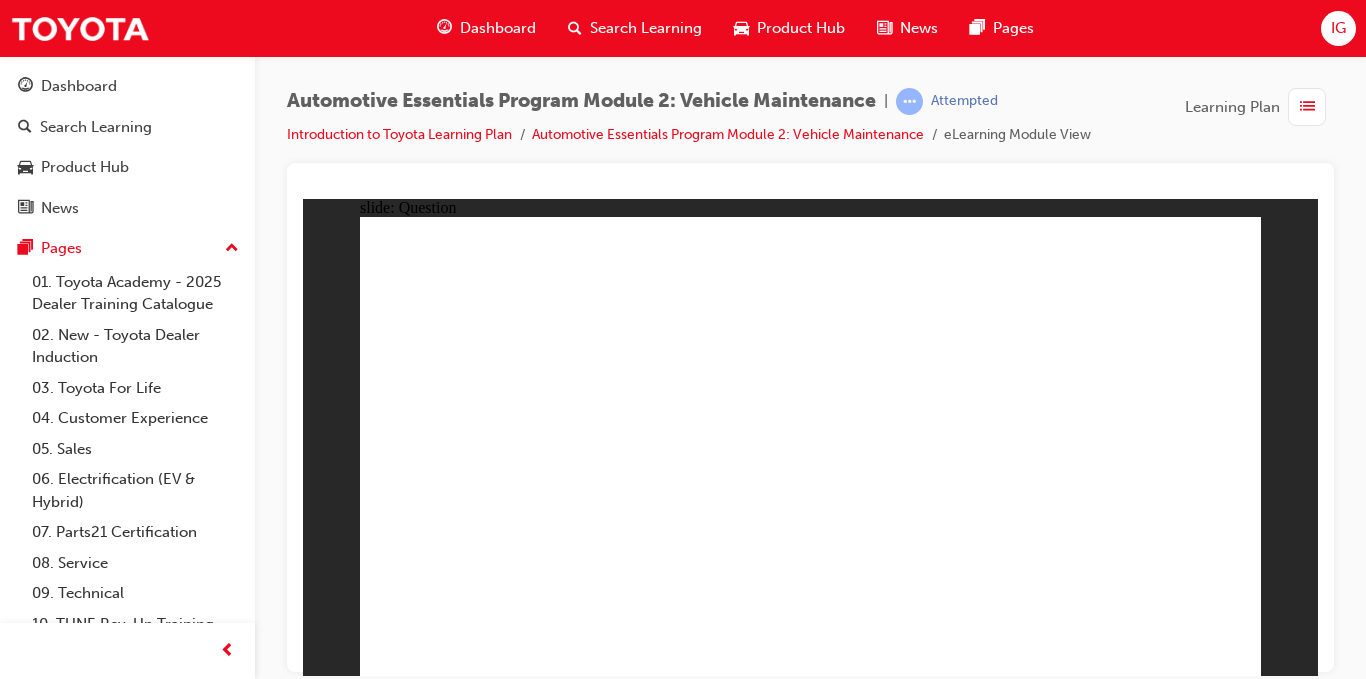 click 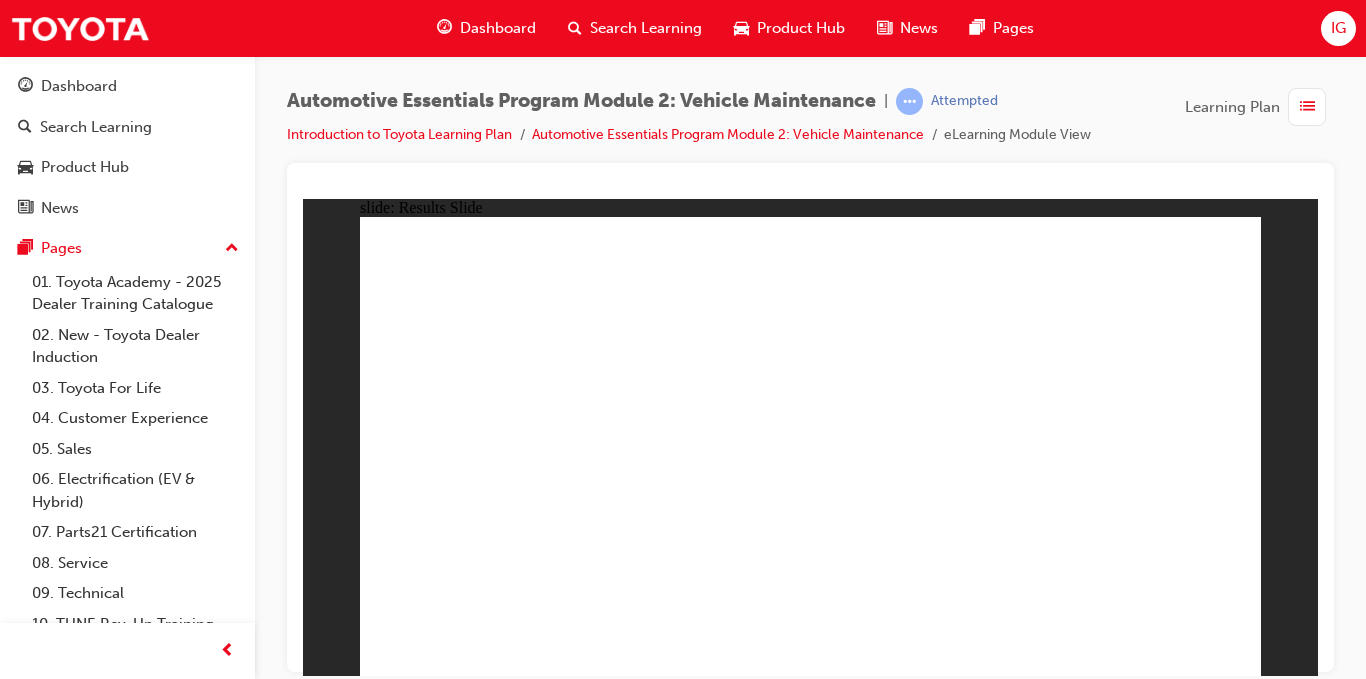click 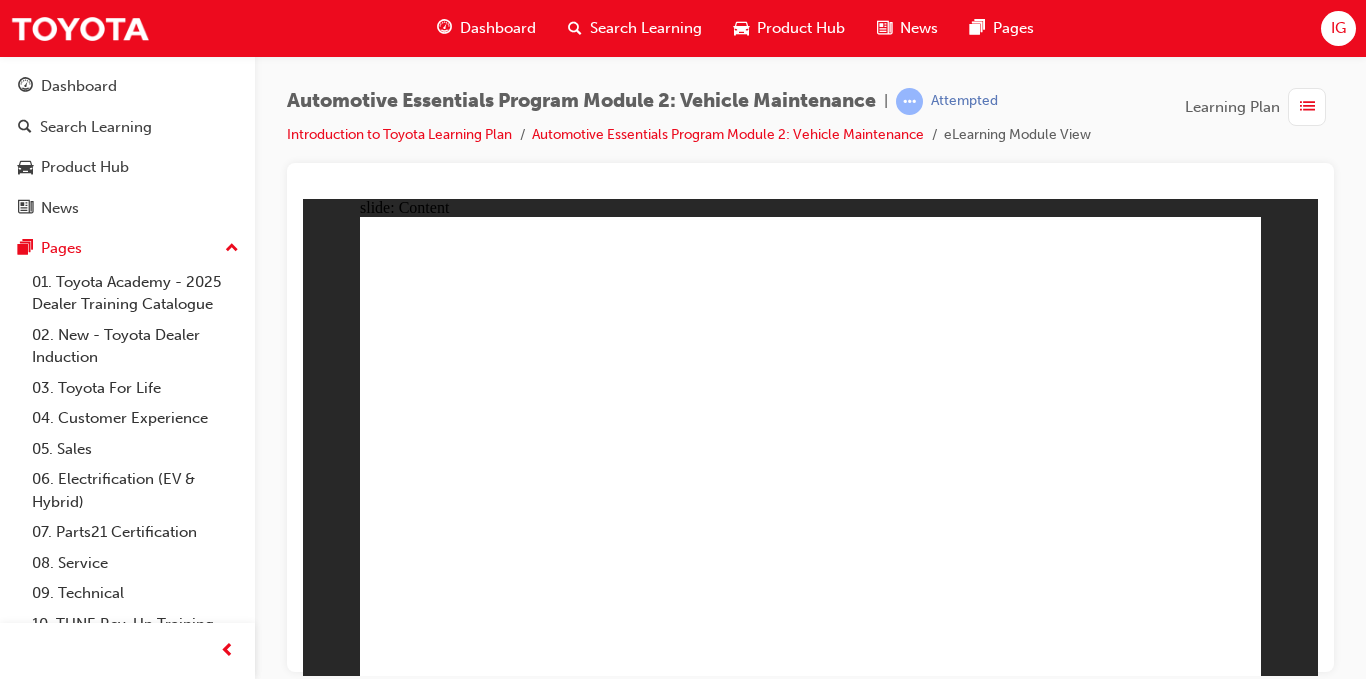 click on "Rectangle 2 Thank you! Your completion has been recorded, you may now exit or navigate freely. BACK EXIT arrow_red.png Thank you! Your completion has been recorded, you  may now exit or navigate reely. EXIT BACK" at bounding box center [810, 2009] 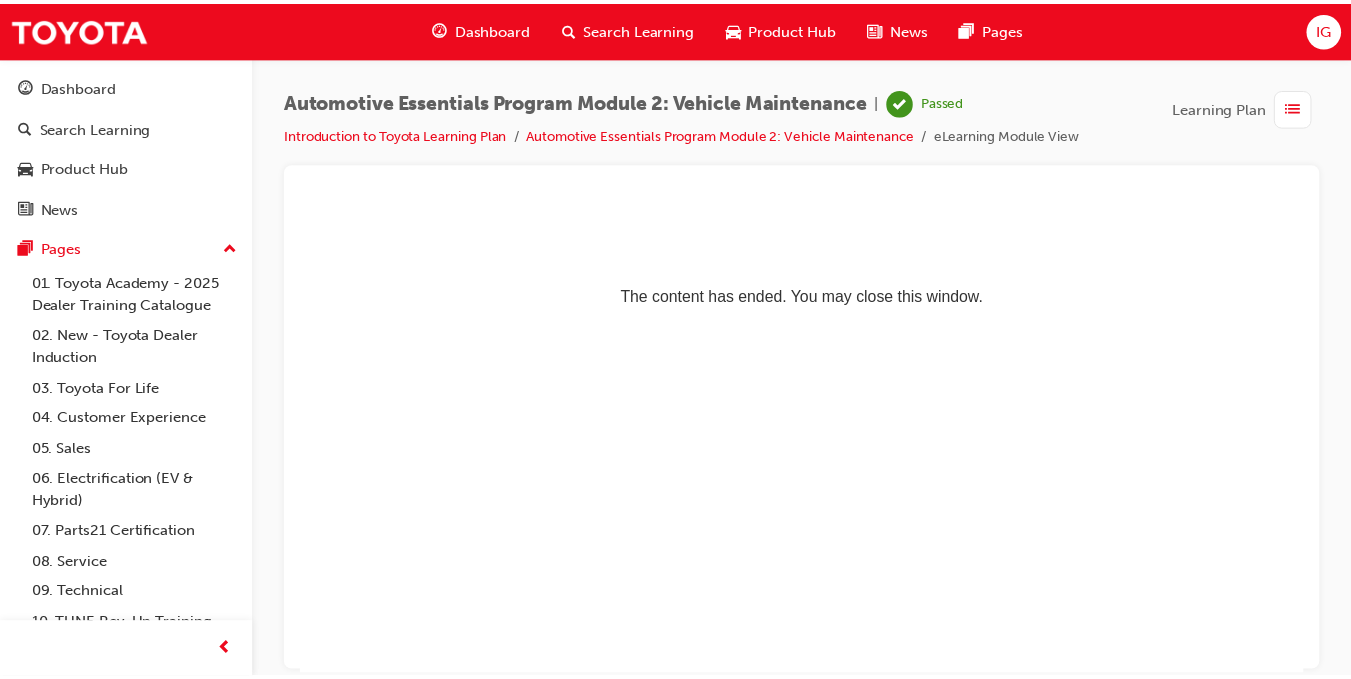 scroll, scrollTop: 0, scrollLeft: 0, axis: both 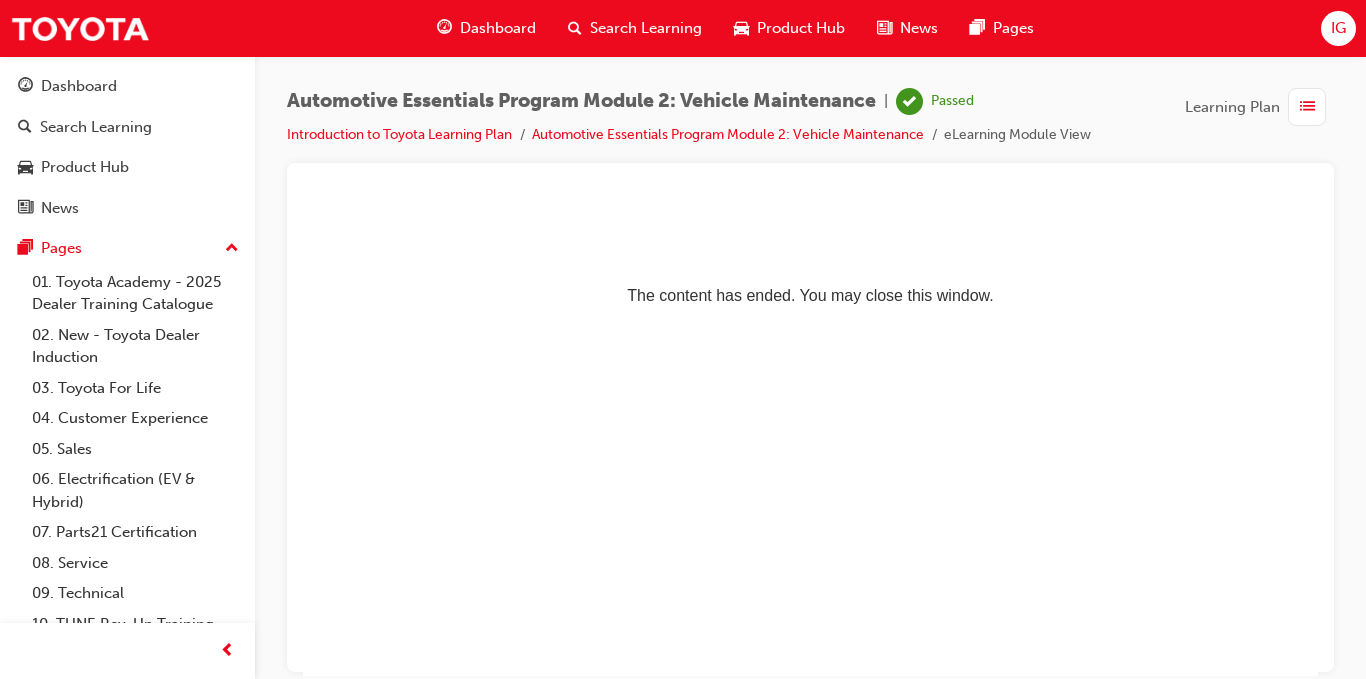 click at bounding box center [444, 28] 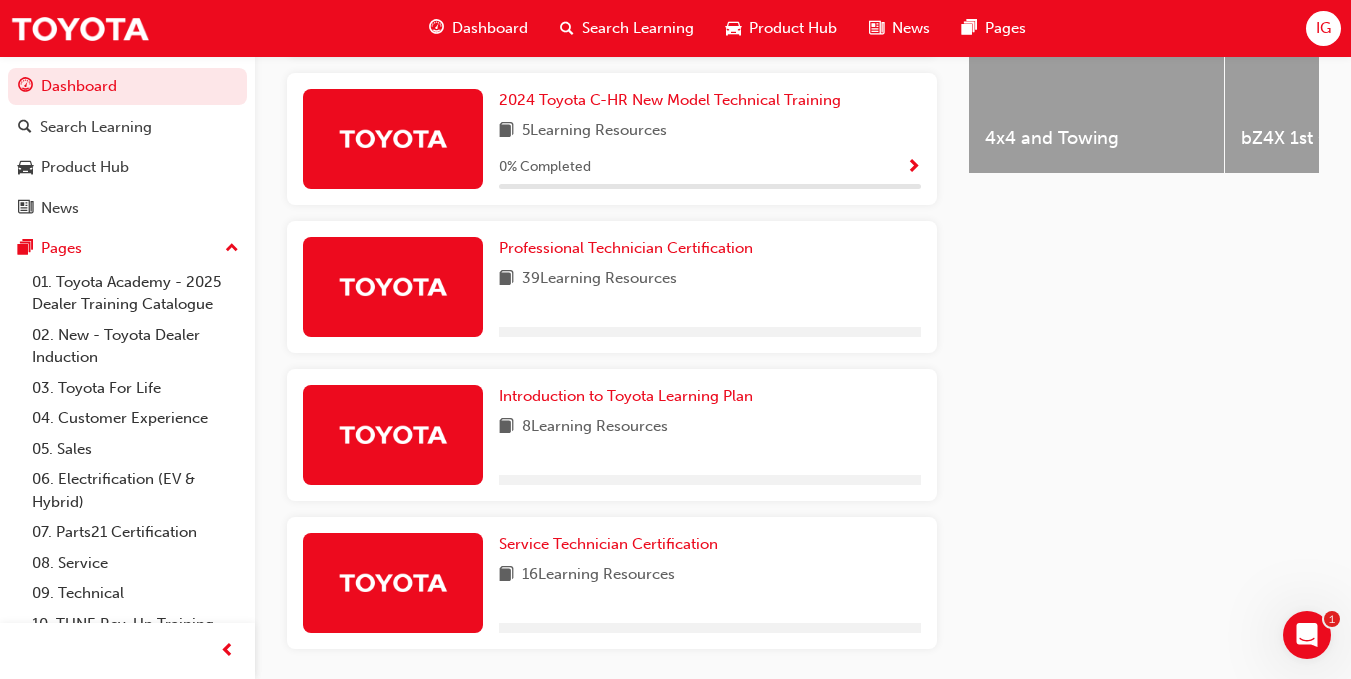 scroll, scrollTop: 921, scrollLeft: 0, axis: vertical 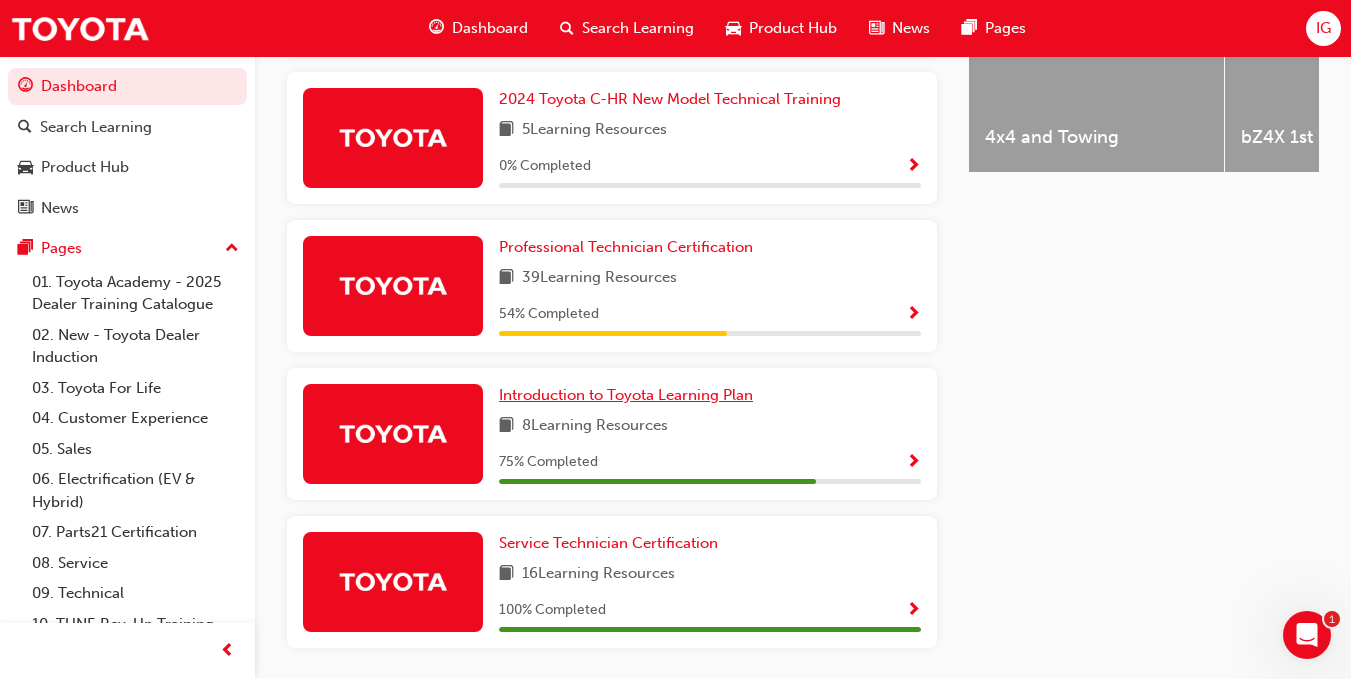 click on "Introduction to Toyota Learning Plan" at bounding box center (630, 395) 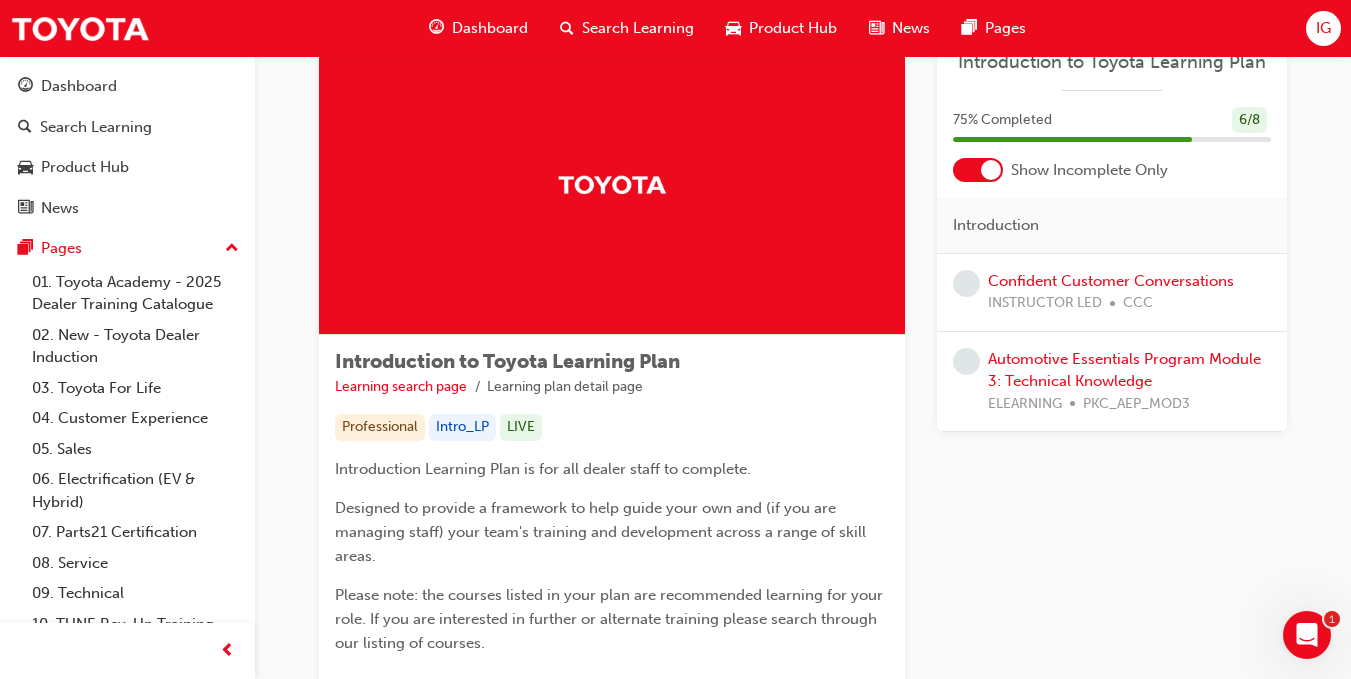 scroll, scrollTop: 70, scrollLeft: 0, axis: vertical 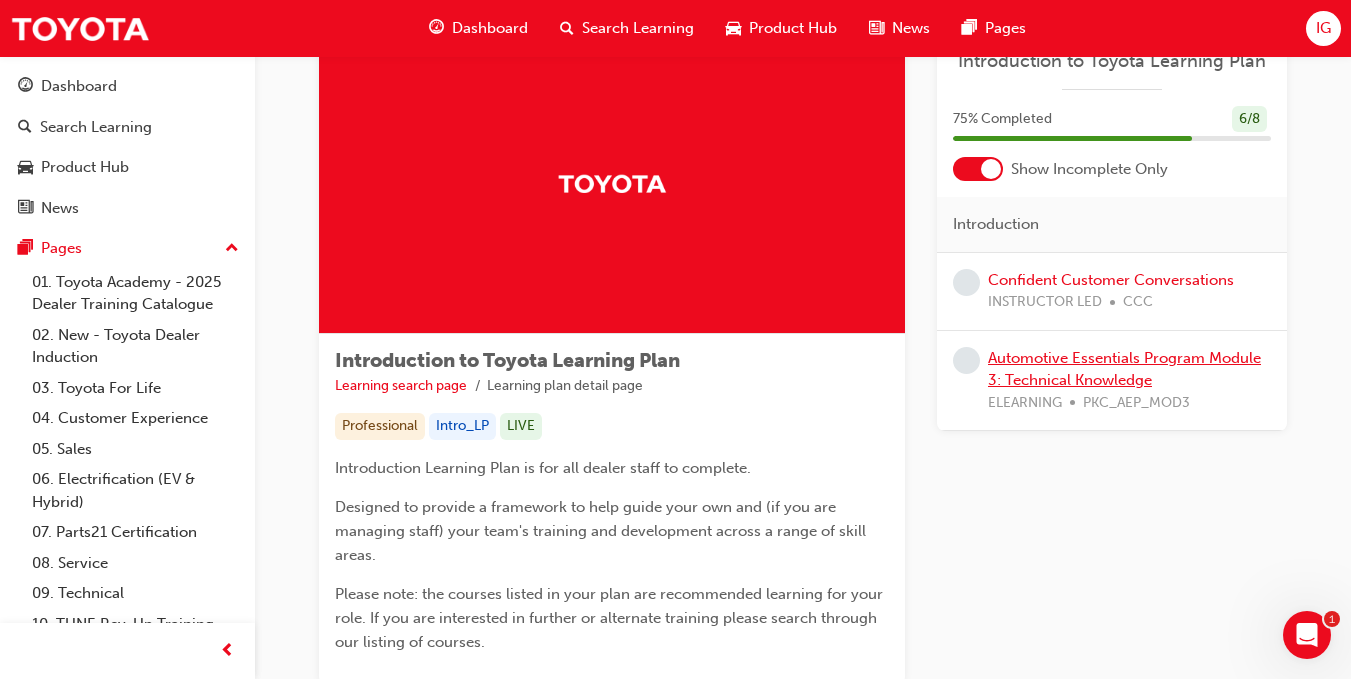 click on "Automotive Essentials Program  Module 3: Technical Knowledge" at bounding box center (1124, 369) 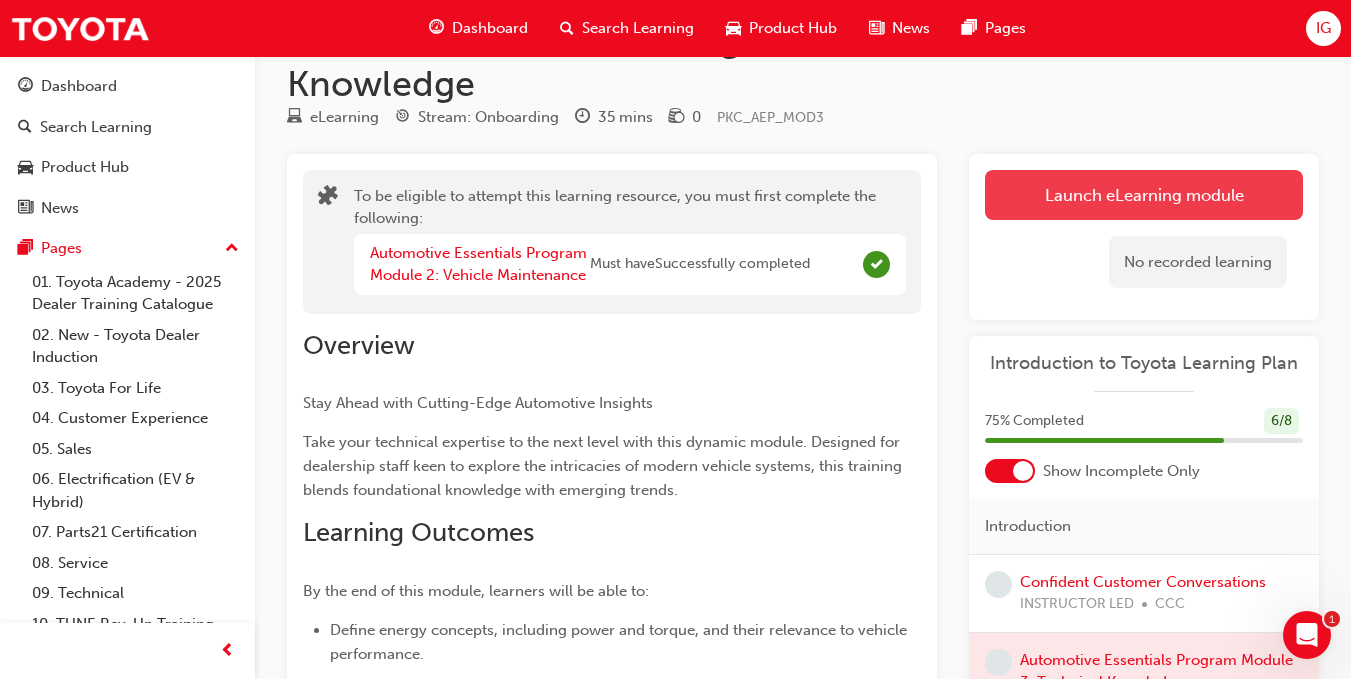 click on "Launch eLearning module" at bounding box center (1144, 195) 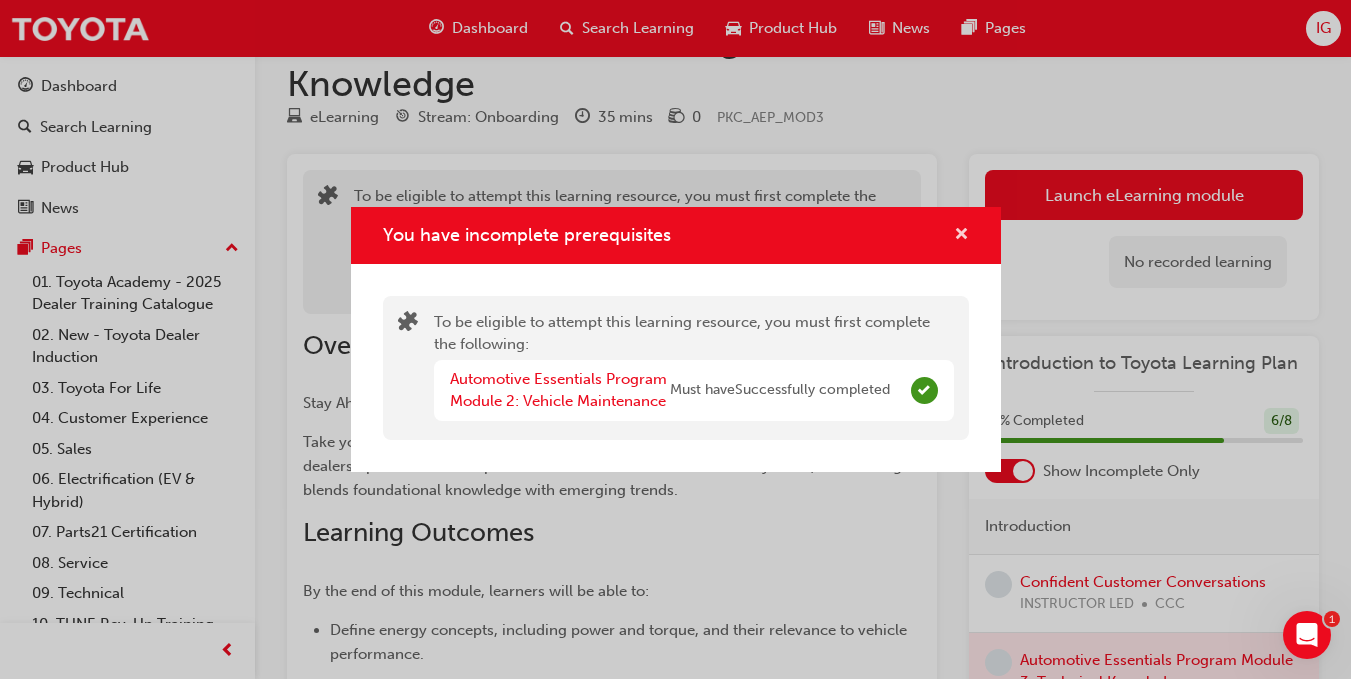 click at bounding box center (961, 236) 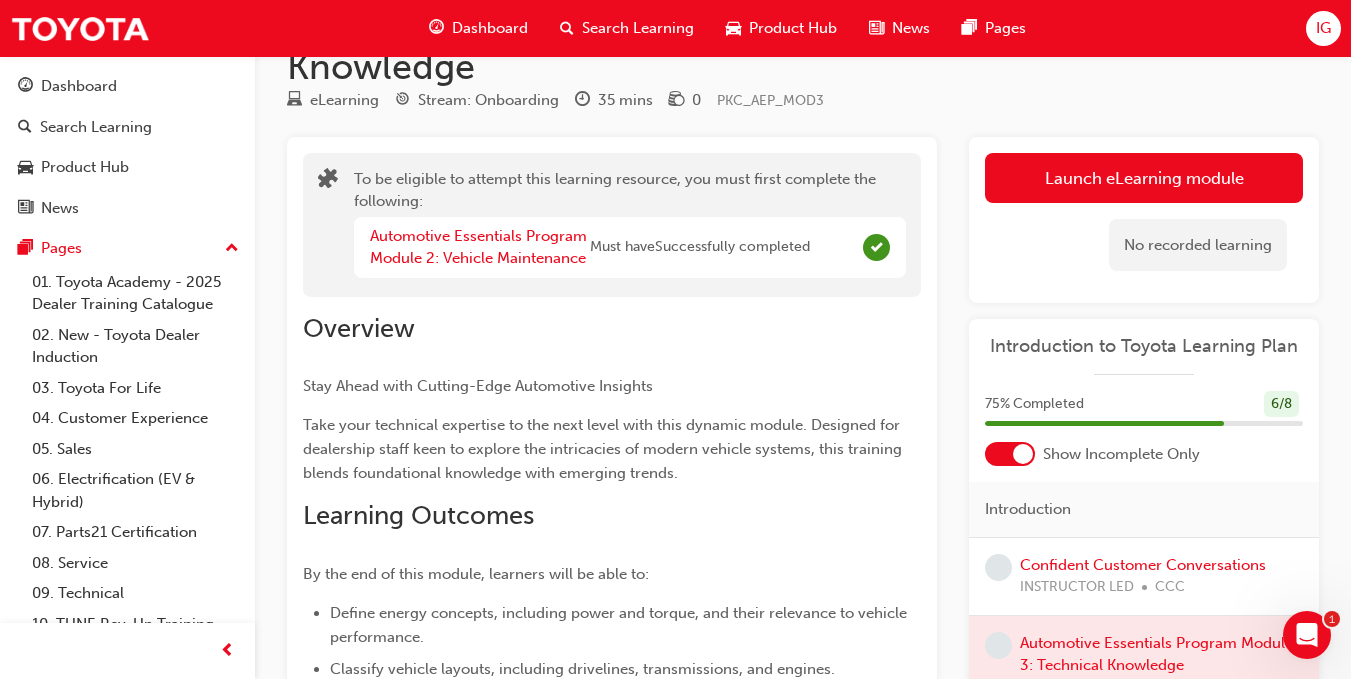 scroll, scrollTop: 0, scrollLeft: 0, axis: both 